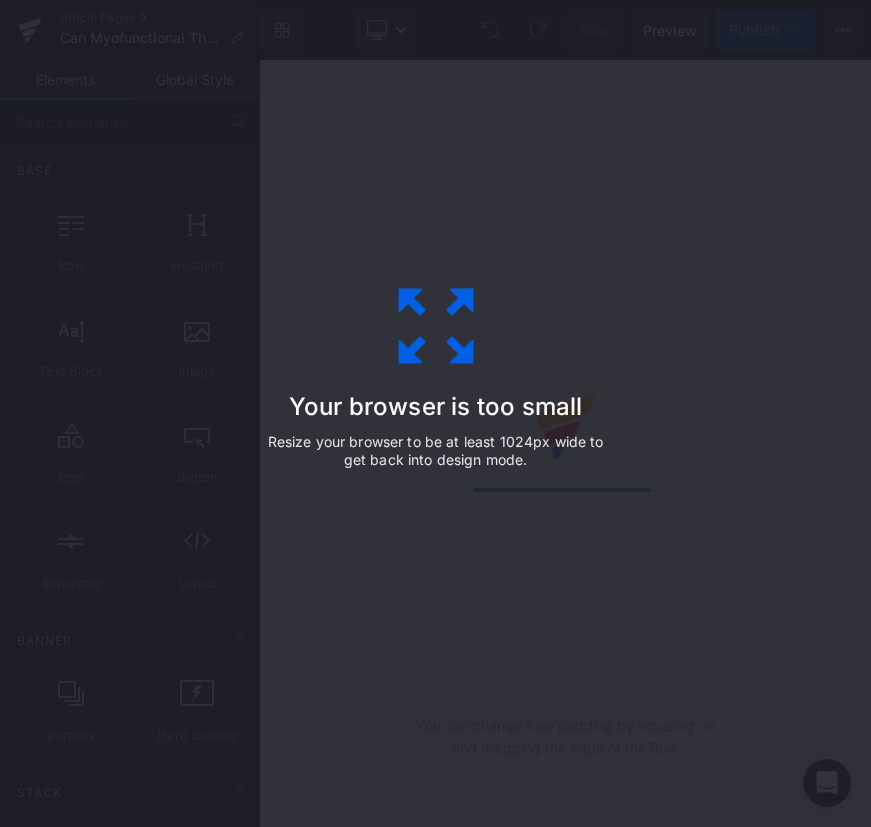 scroll, scrollTop: 0, scrollLeft: 0, axis: both 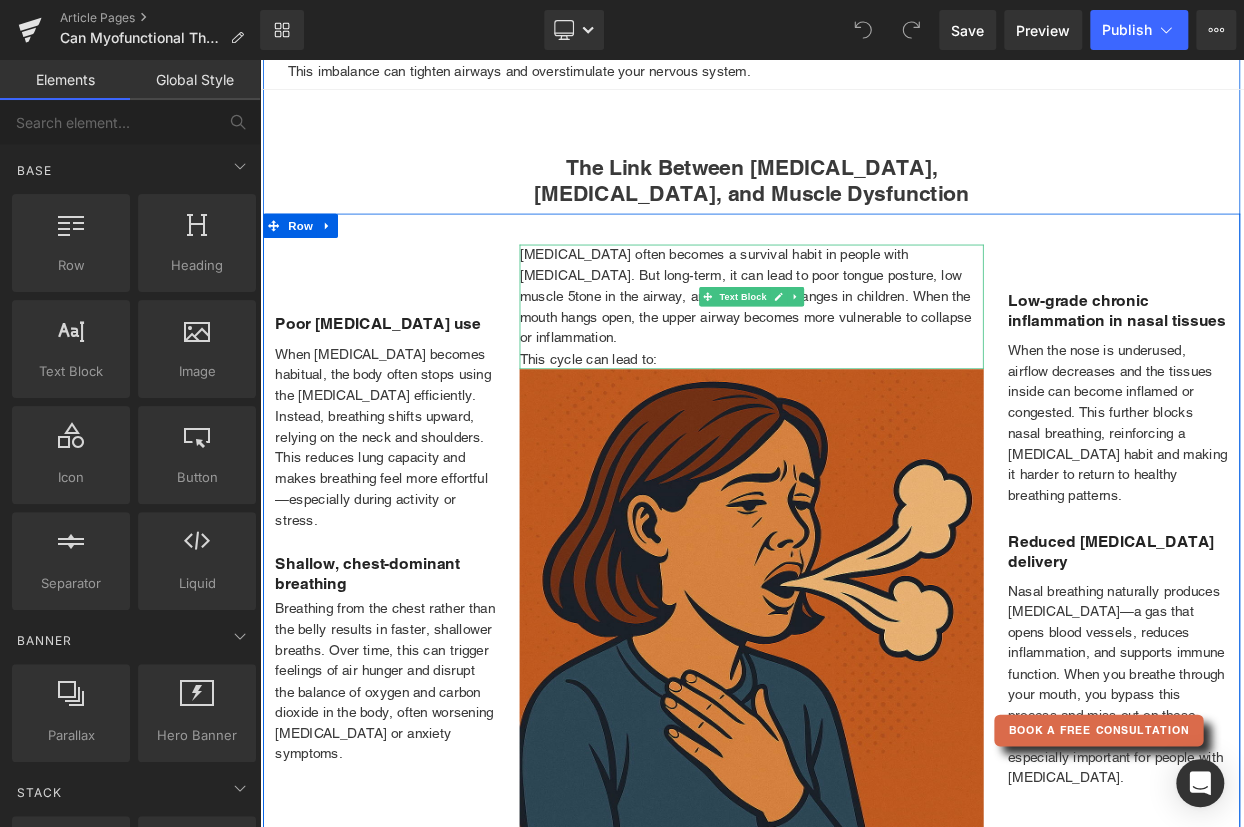 click on "[MEDICAL_DATA] often becomes a survival habit in people with [MEDICAL_DATA]. But long-term, it can lead to poor tongue posture, low muscle 5tone in the airway, and even facial changes in children. When the mouth hangs open, the upper airway becomes more vulnerable to collapse or inflammation." at bounding box center (864, 351) 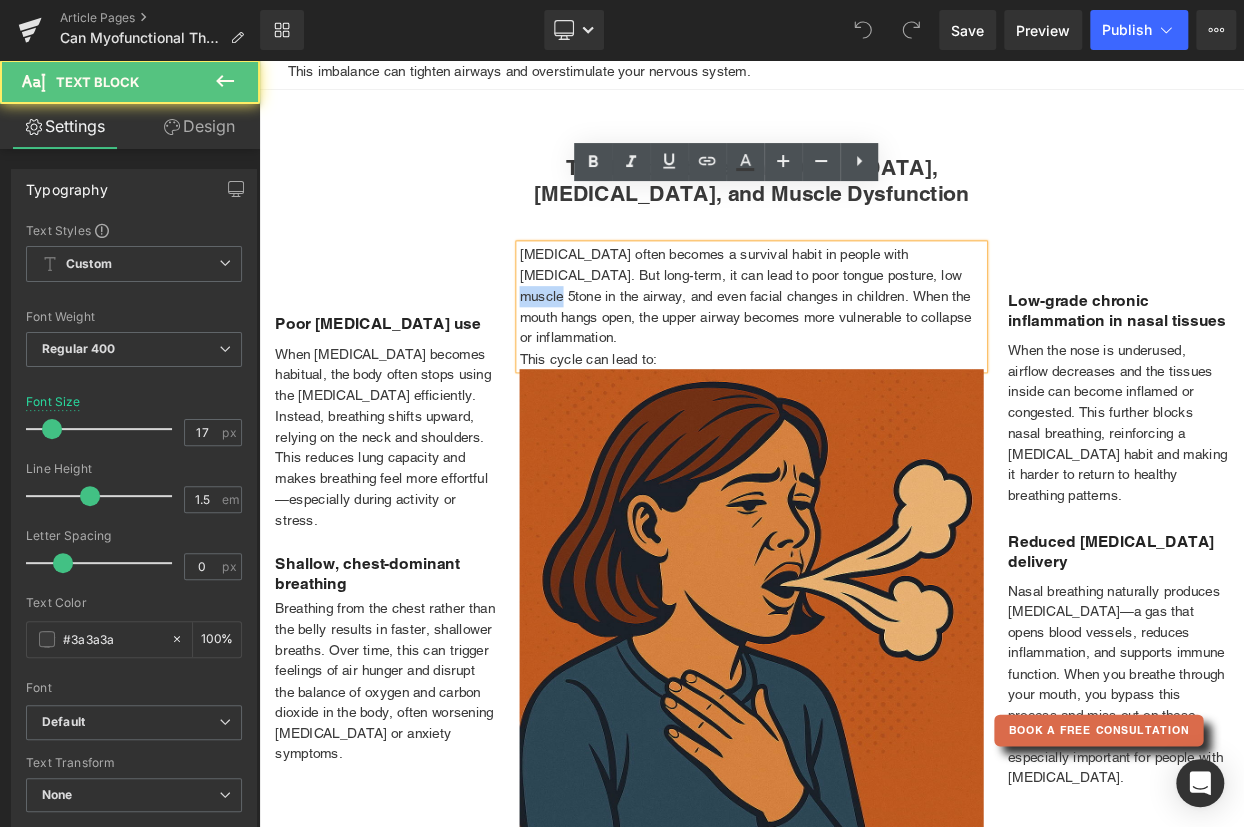 click on "[MEDICAL_DATA] often becomes a survival habit in people with [MEDICAL_DATA]. But long-term, it can lead to poor tongue posture, low muscle 5tone in the airway, and even facial changes in children. When the mouth hangs open, the upper airway becomes more vulnerable to collapse or inflammation." at bounding box center [864, 351] 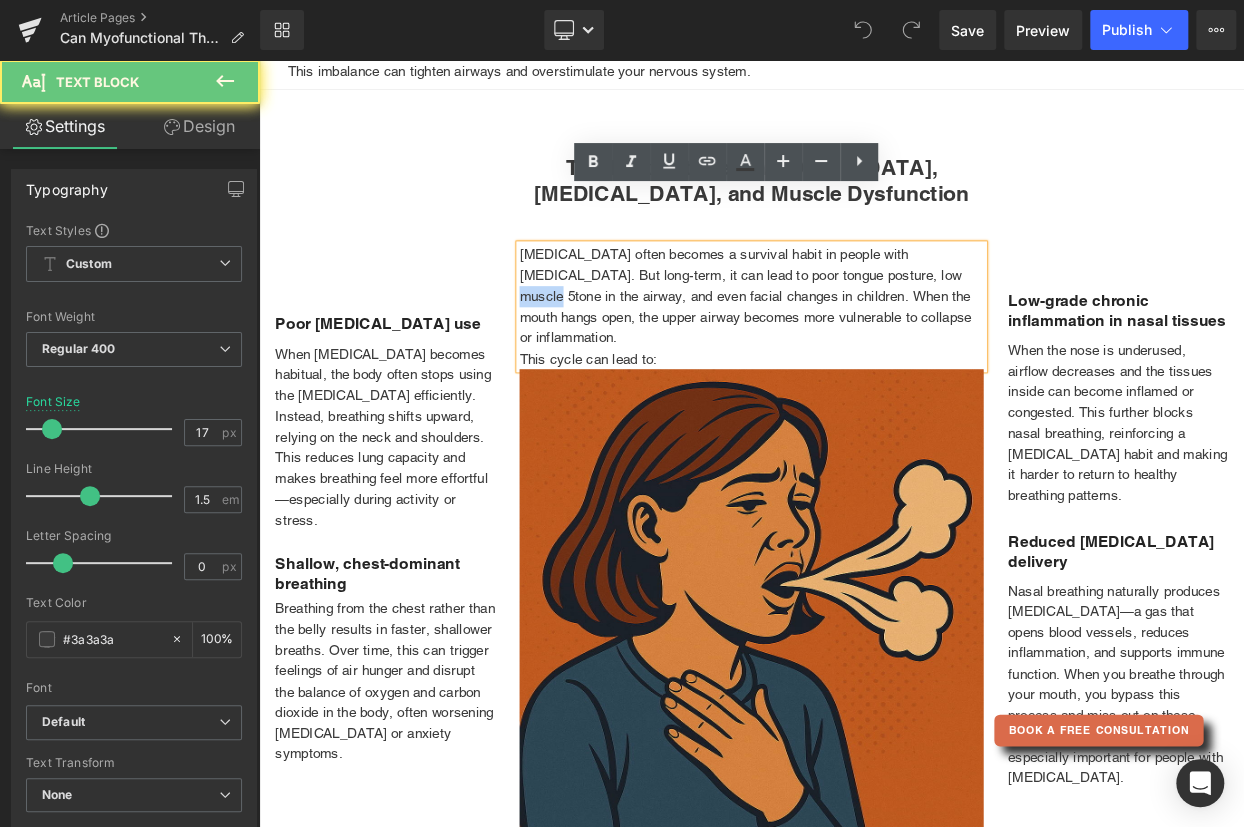 click on "[MEDICAL_DATA] often becomes a survival habit in people with [MEDICAL_DATA]. But long-term, it can lead to poor tongue posture, low muscle 5tone in the airway, and even facial changes in children. When the mouth hangs open, the upper airway becomes more vulnerable to collapse or inflammation." at bounding box center [864, 351] 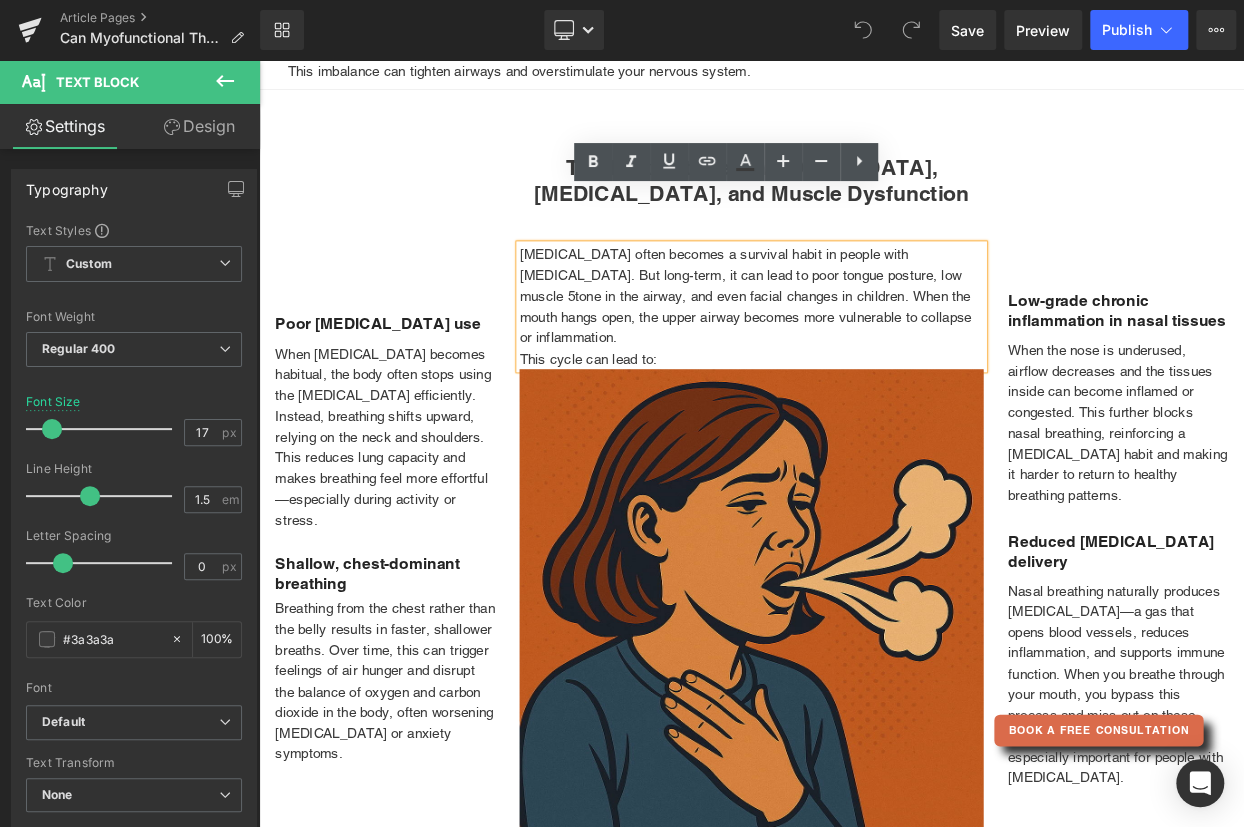 type 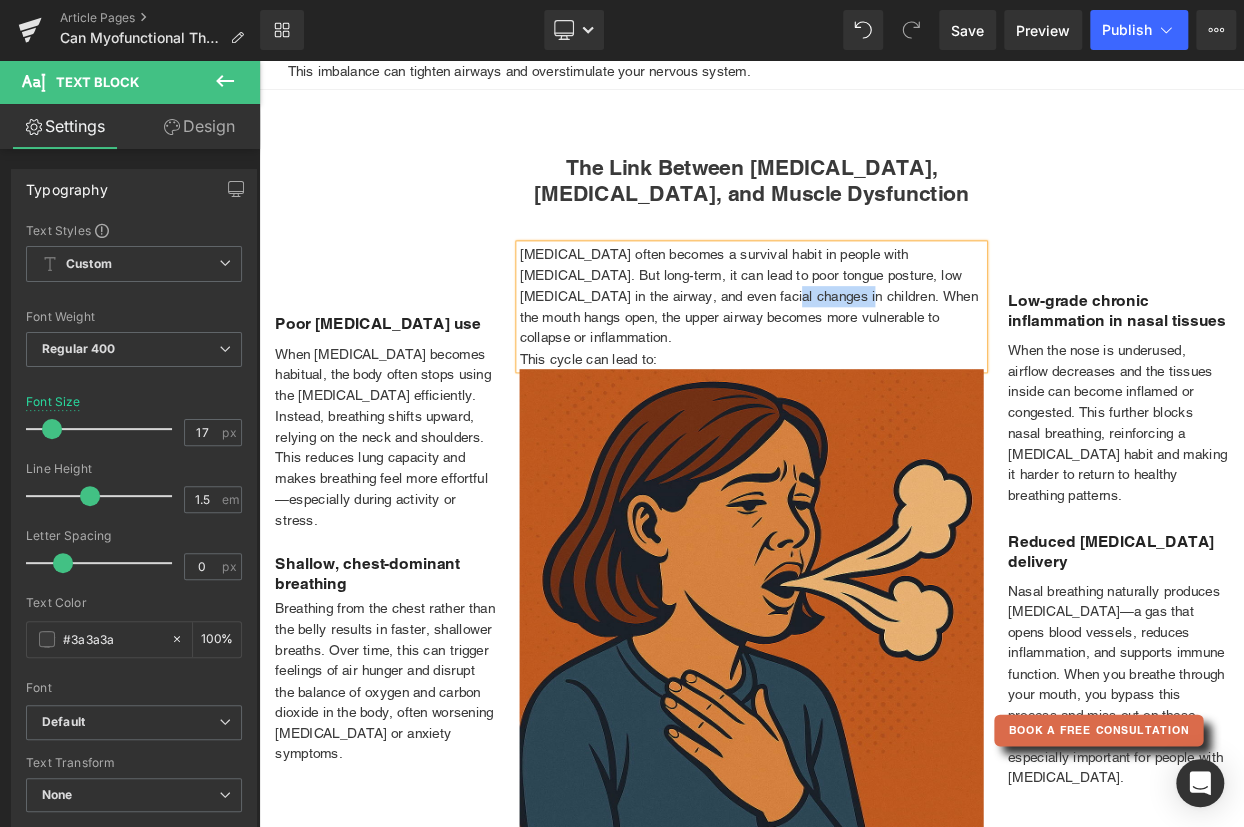 drag, startPoint x: 836, startPoint y: 285, endPoint x: 755, endPoint y: 281, distance: 81.09871 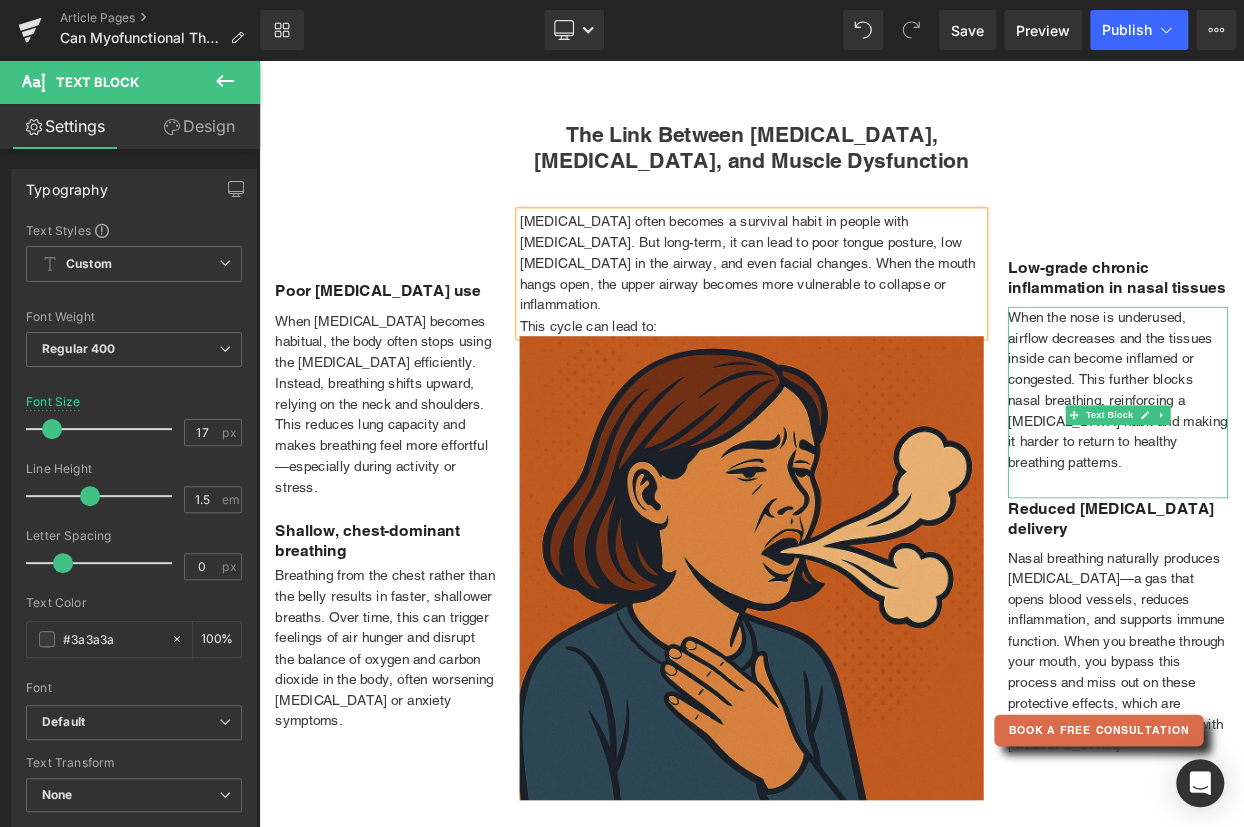 scroll, scrollTop: 1363, scrollLeft: 0, axis: vertical 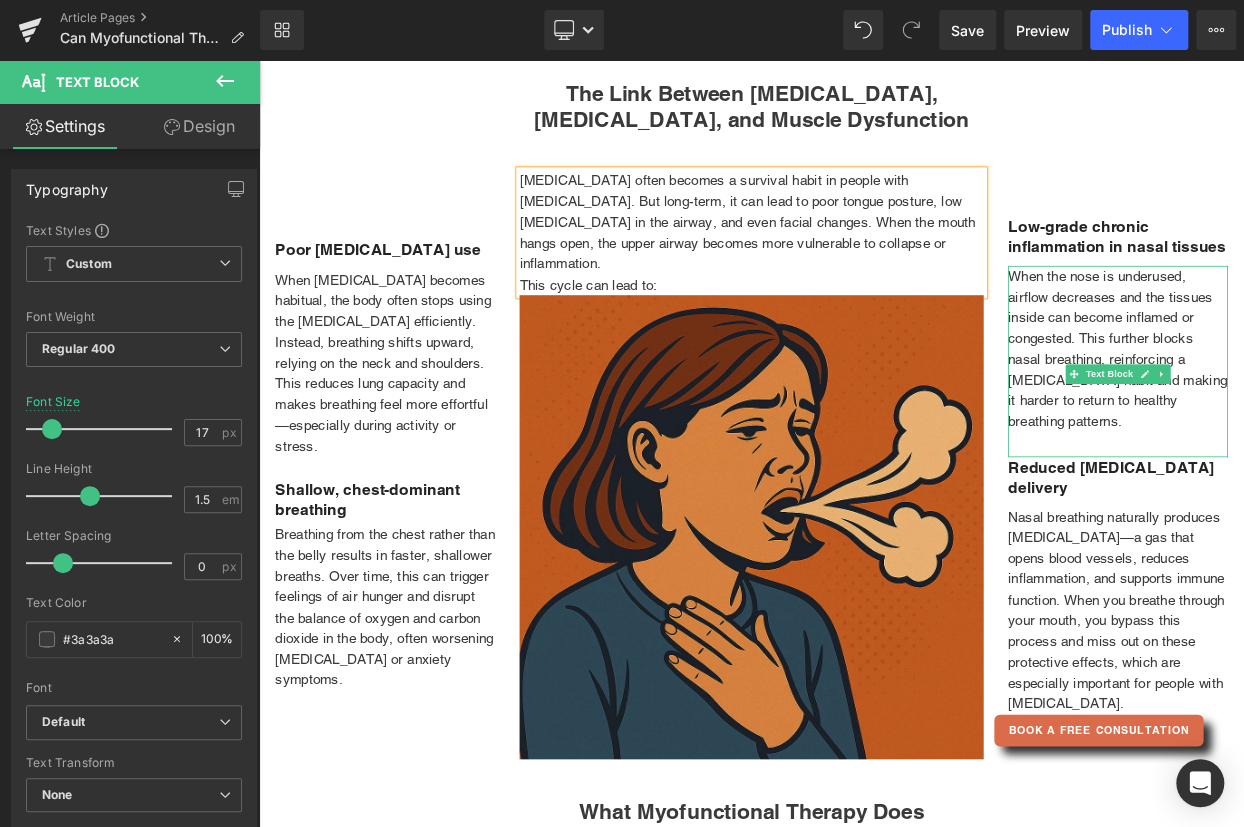 click on "When the nose is underused, airflow decreases and the tissues inside can become inflamed or congested. This further blocks nasal breathing, reinforcing a [MEDICAL_DATA] habit and making it harder to return to healthy breathing patterns." at bounding box center [1314, 415] 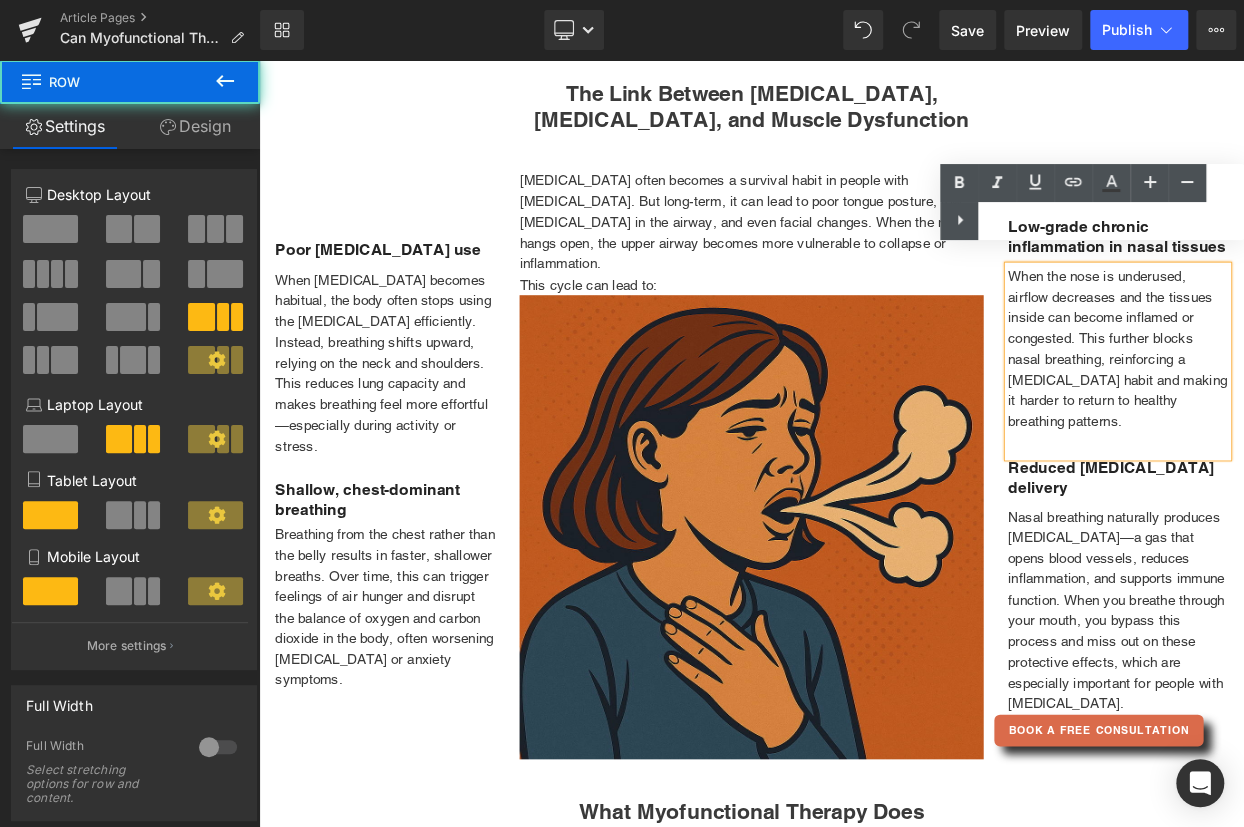 click on "[MEDICAL_DATA] often becomes a survival habit in people with [MEDICAL_DATA]. But long-term, it can lead to poor tongue posture, low [MEDICAL_DATA] in the airway, and even facial changes. When the mouth hangs open, the upper airway becomes more vulnerable to collapse or inflammation. This cycle can lead to: Text Block         Image         Poor [MEDICAL_DATA] use Text Block         When [MEDICAL_DATA] becomes habitual, the body often stops using the [MEDICAL_DATA] efficiently. Instead, breathing shifts upward, relying on the neck and shoulders. This reduces lung capacity and makes breathing feel more effortful—especially during activity or stress. Text Block         Shallow, chest-dominant breathing Text Block         Breathing from the chest rather than the belly results in faster, shallower breaths. Over time, this can trigger feelings of air hunger and disrupt the balance of oxygen and carbon dioxide in the body, often worsening [MEDICAL_DATA] or anxiety symptoms. Text Block         Low-grade chronic inflammation in nasal tissues" at bounding box center [864, 543] 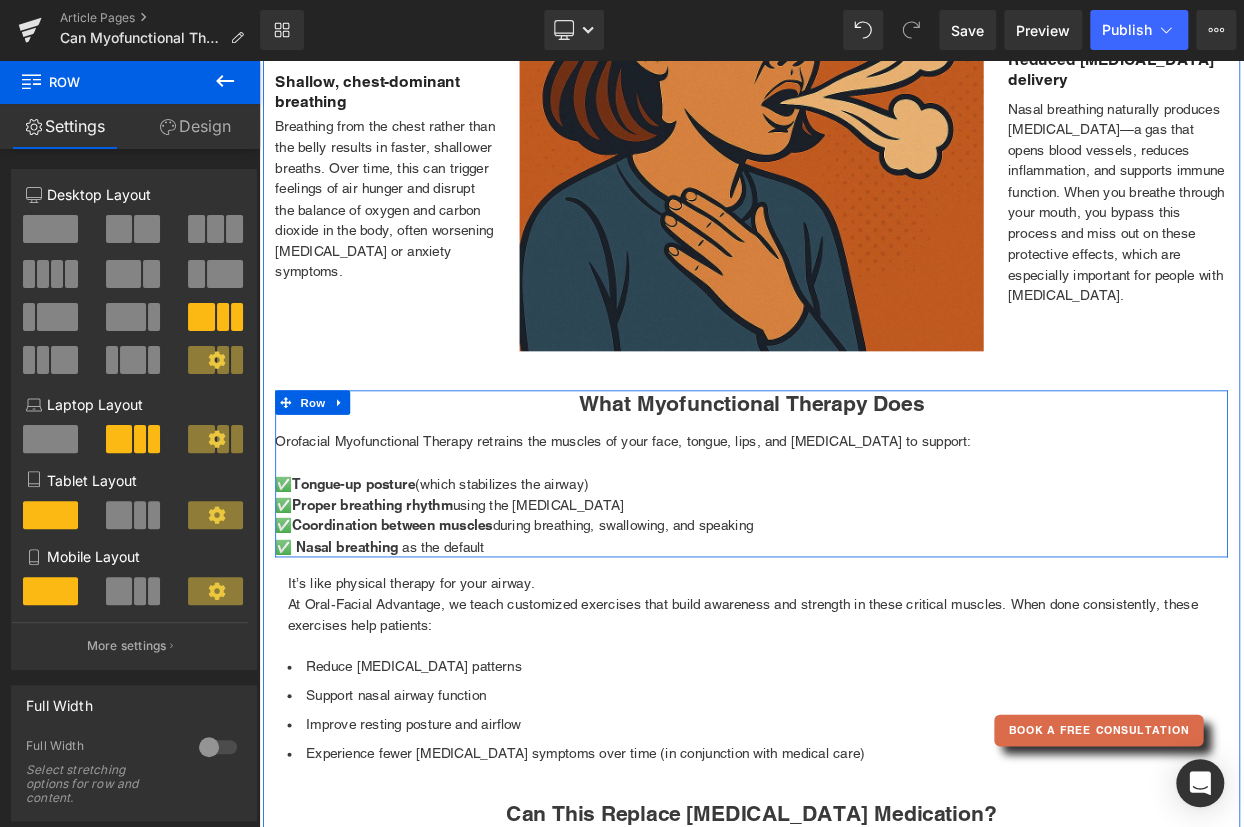 scroll, scrollTop: 1909, scrollLeft: 0, axis: vertical 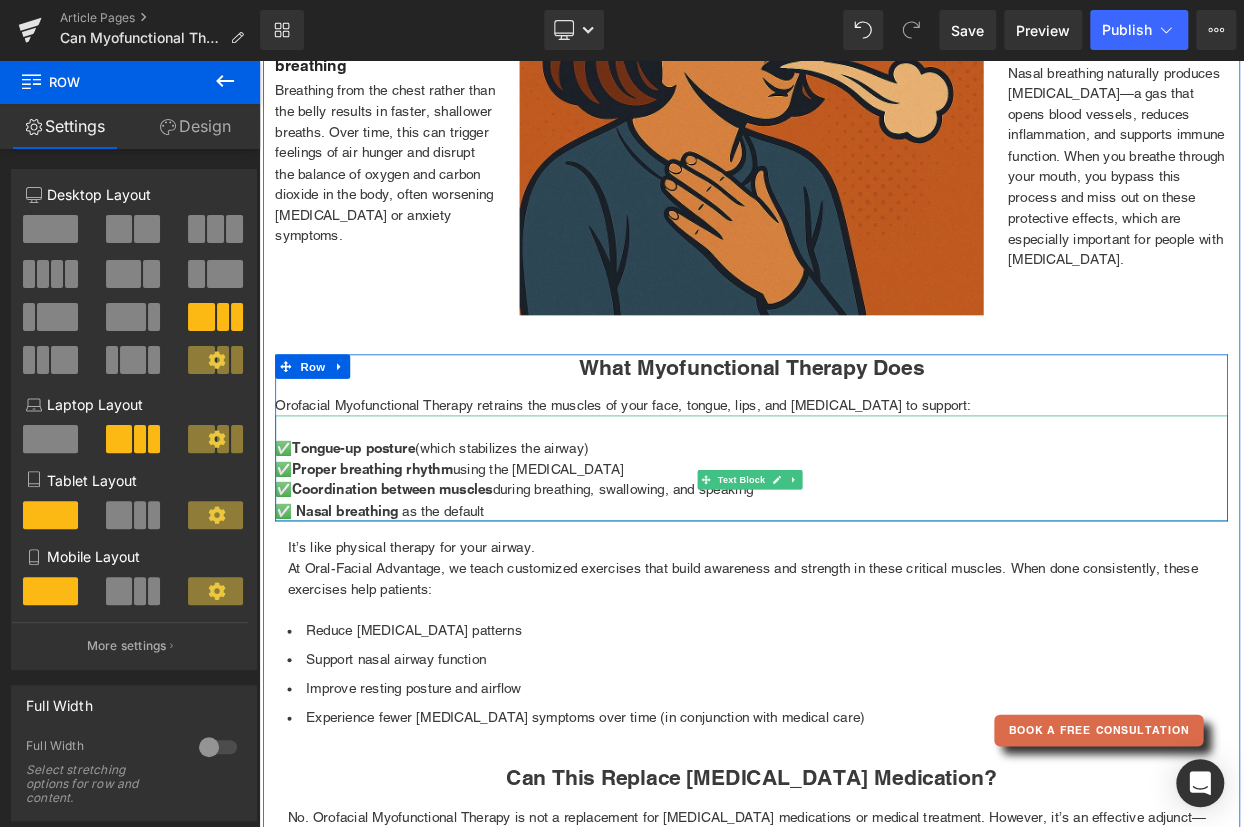 click on "✅   Nasal breathing   as the default" at bounding box center (864, 614) 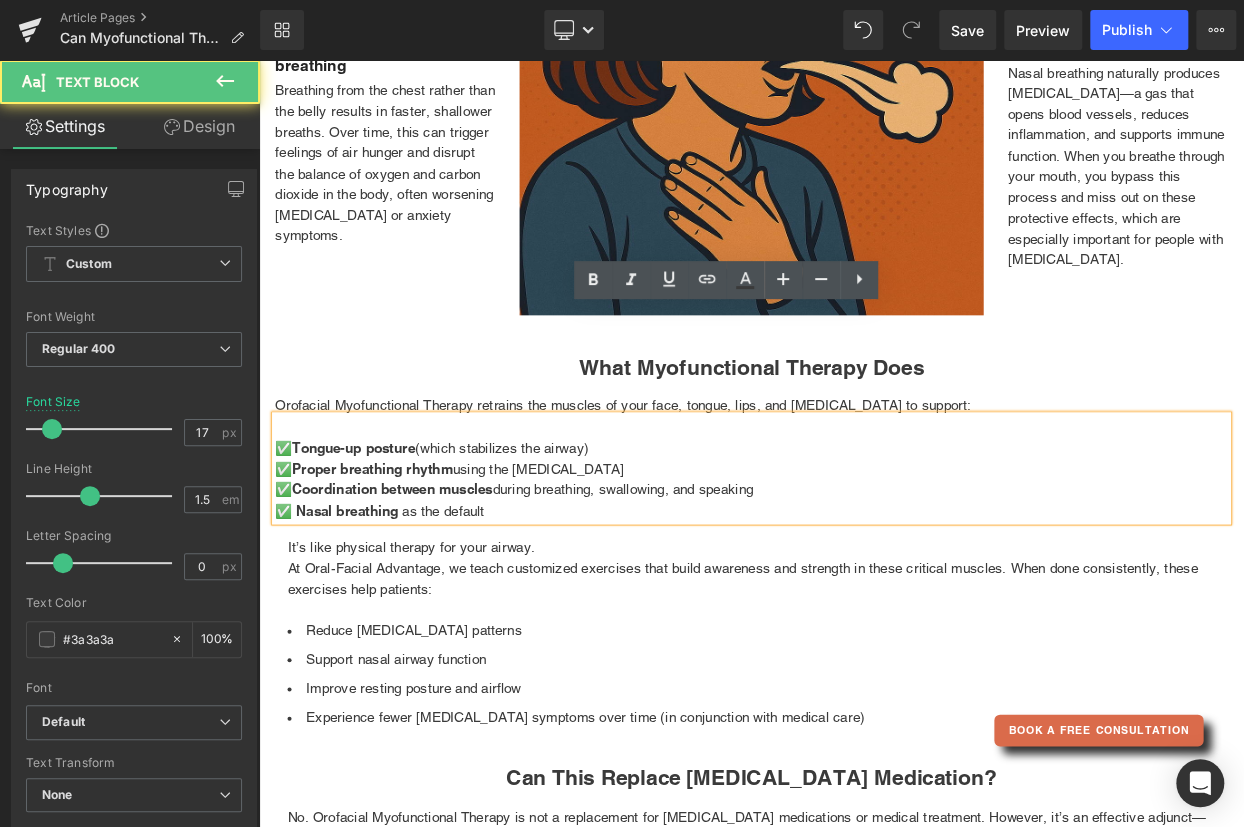 click on "✅   Nasal breathing   as the default" at bounding box center [864, 614] 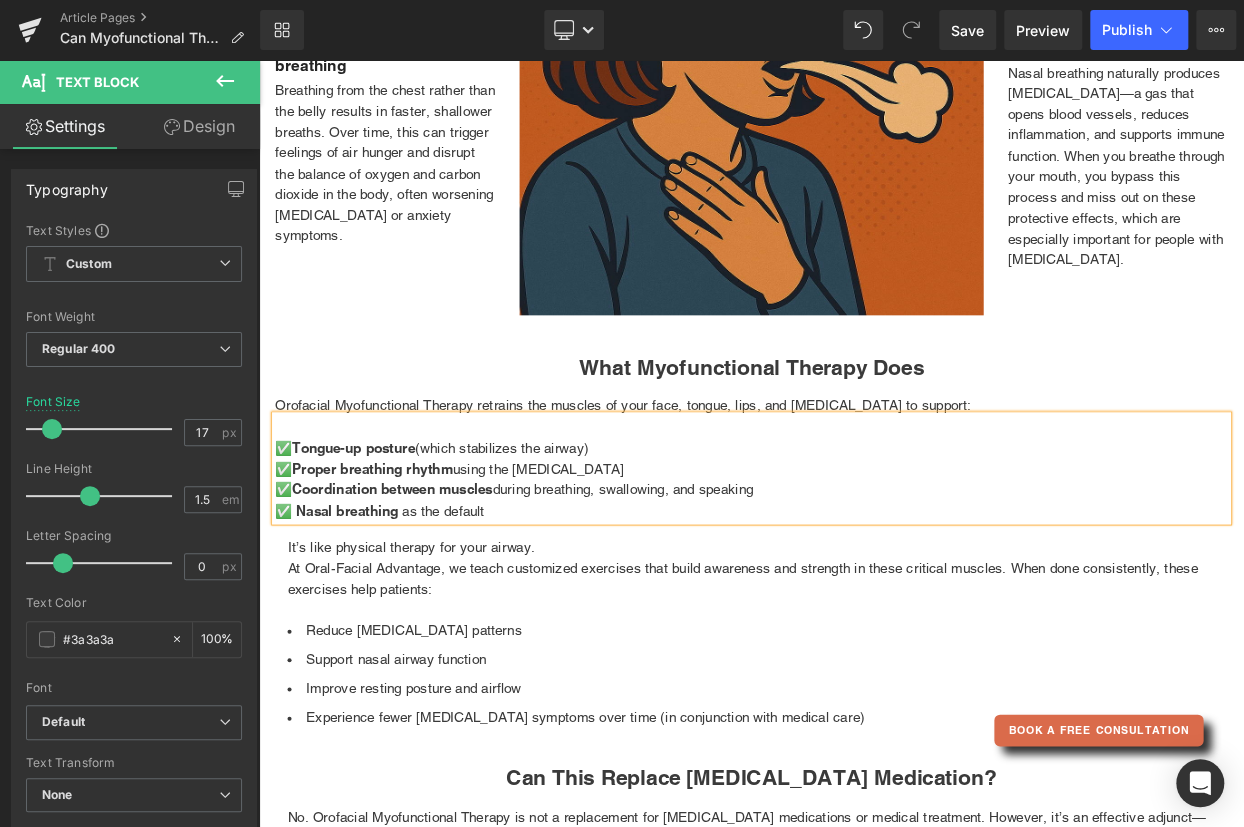 type 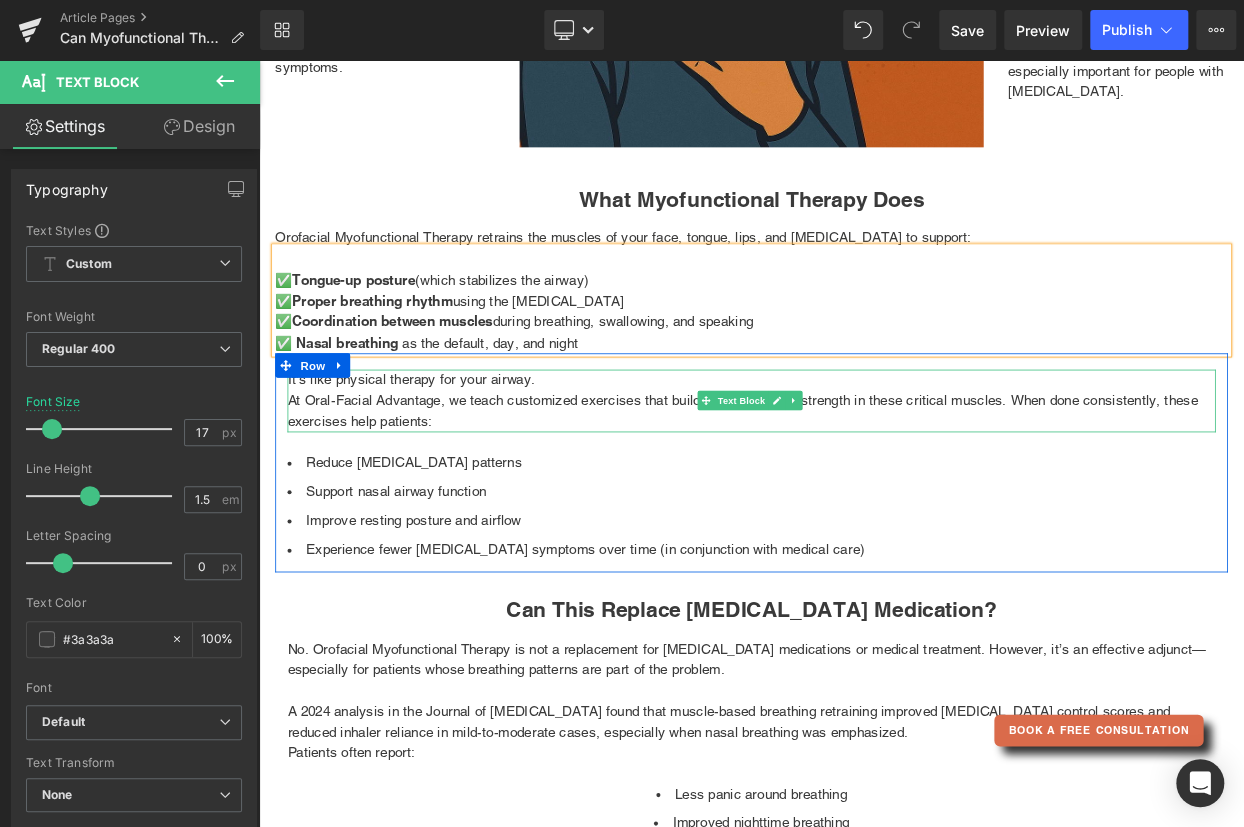 scroll, scrollTop: 2181, scrollLeft: 0, axis: vertical 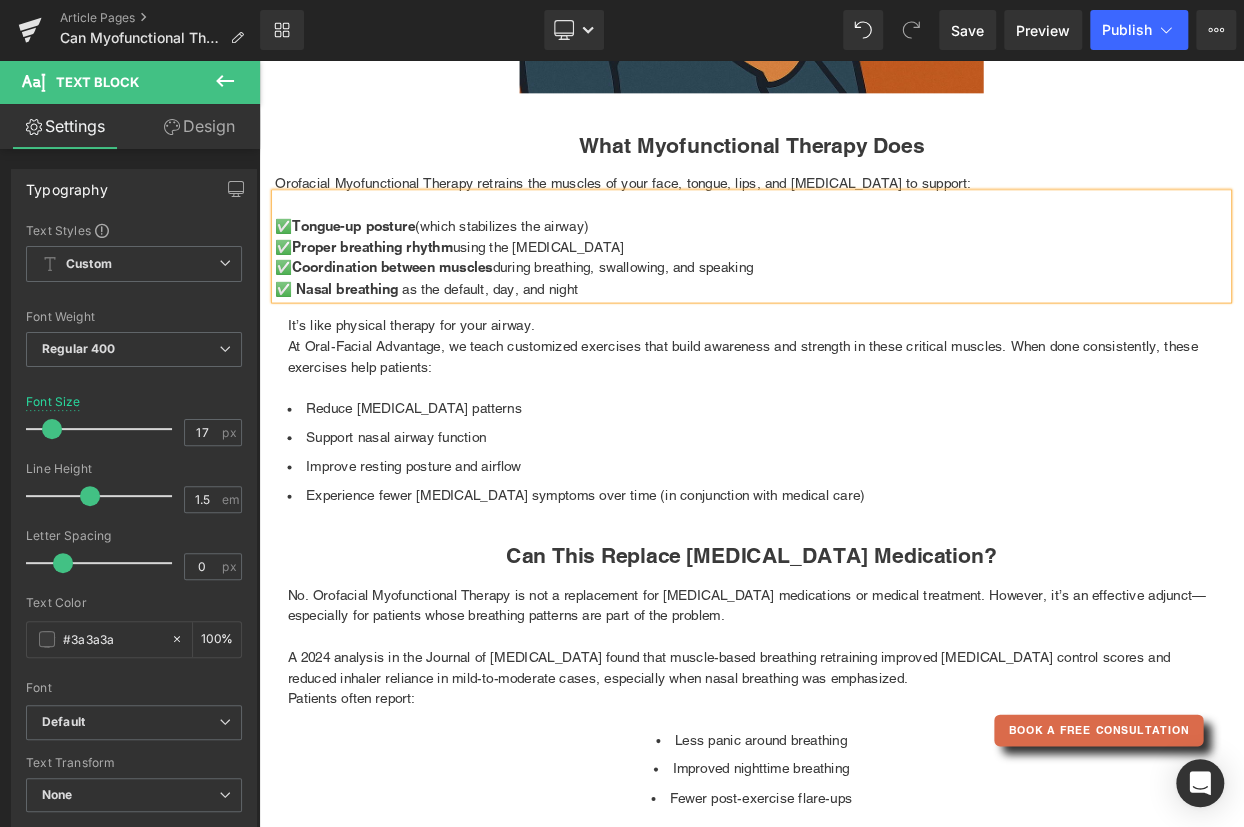 click on "Experience fewer [MEDICAL_DATA] symptoms over time (in conjunction with medical care)" at bounding box center (864, 596) 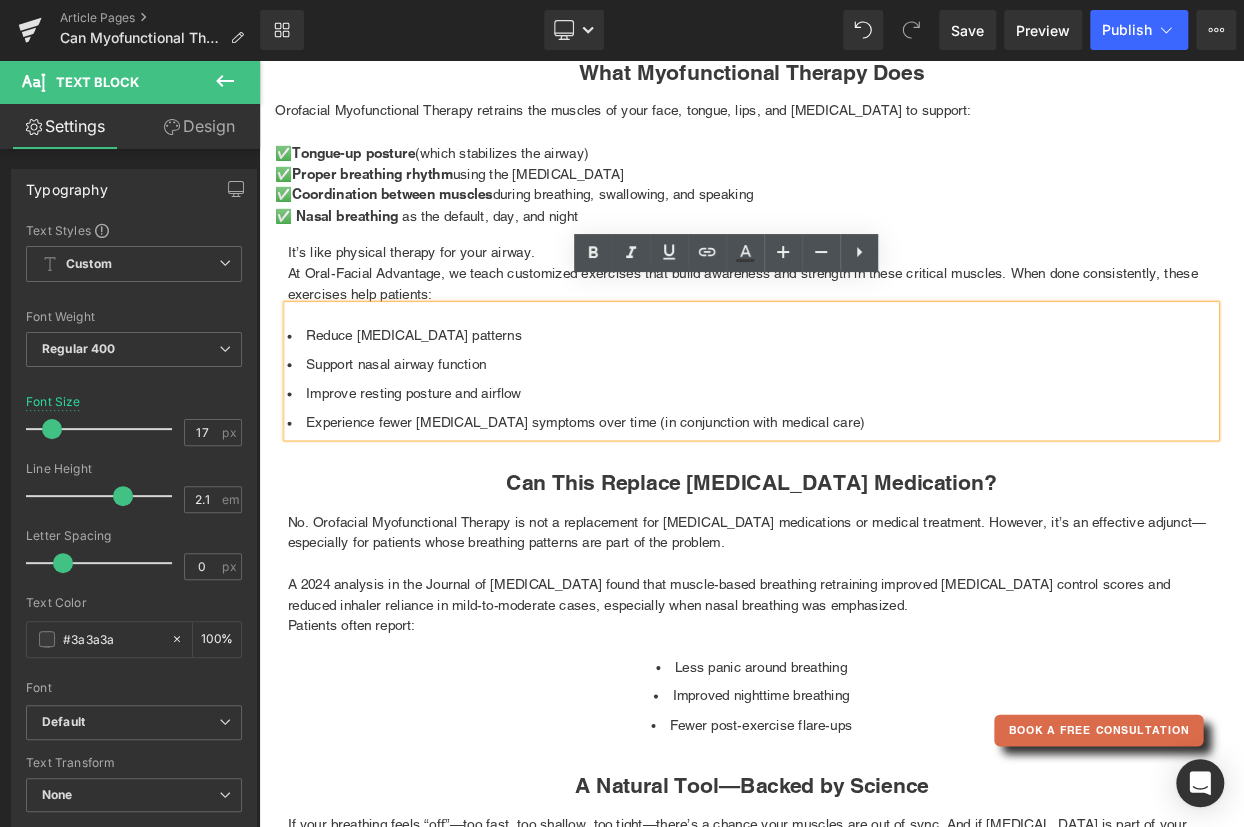 scroll, scrollTop: 2272, scrollLeft: 0, axis: vertical 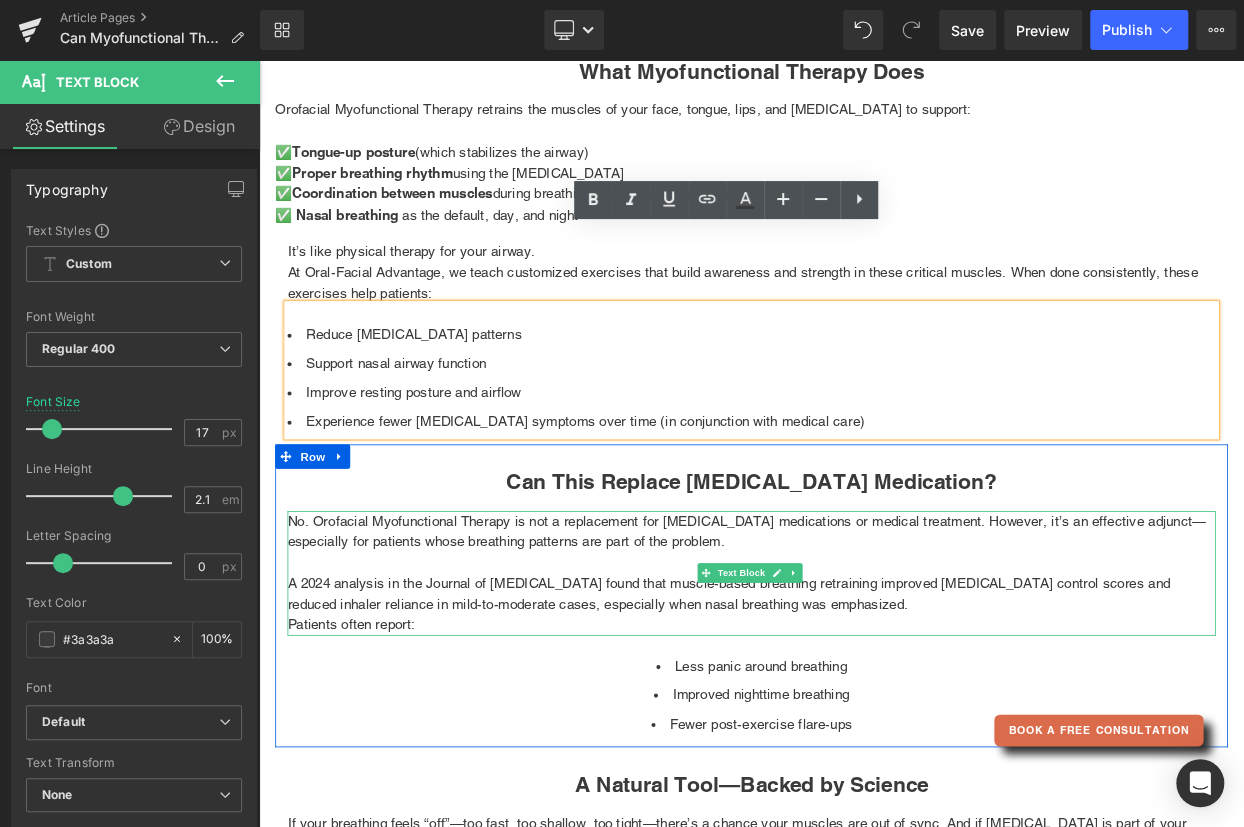 click on "No. Orofacial Myofunctional Therapy is not a replacement for [MEDICAL_DATA] medications or medical treatment. However, it’s an effective adjunct—especially for patients whose breathing patterns are part of the problem." at bounding box center [864, 639] 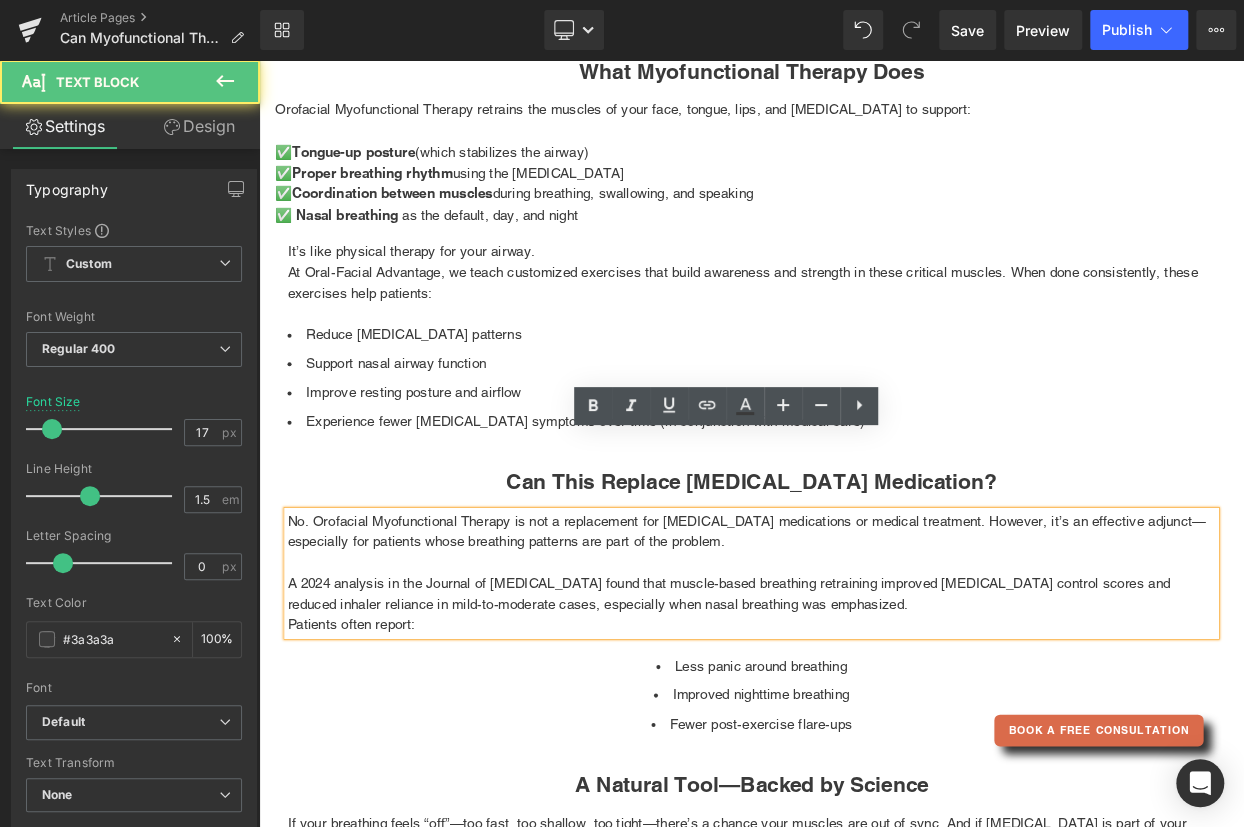 click on "No. Orofacial Myofunctional Therapy is not a replacement for [MEDICAL_DATA] medications or medical treatment. However, it’s an effective adjunct—especially for patients whose breathing patterns are part of the problem." at bounding box center (864, 639) 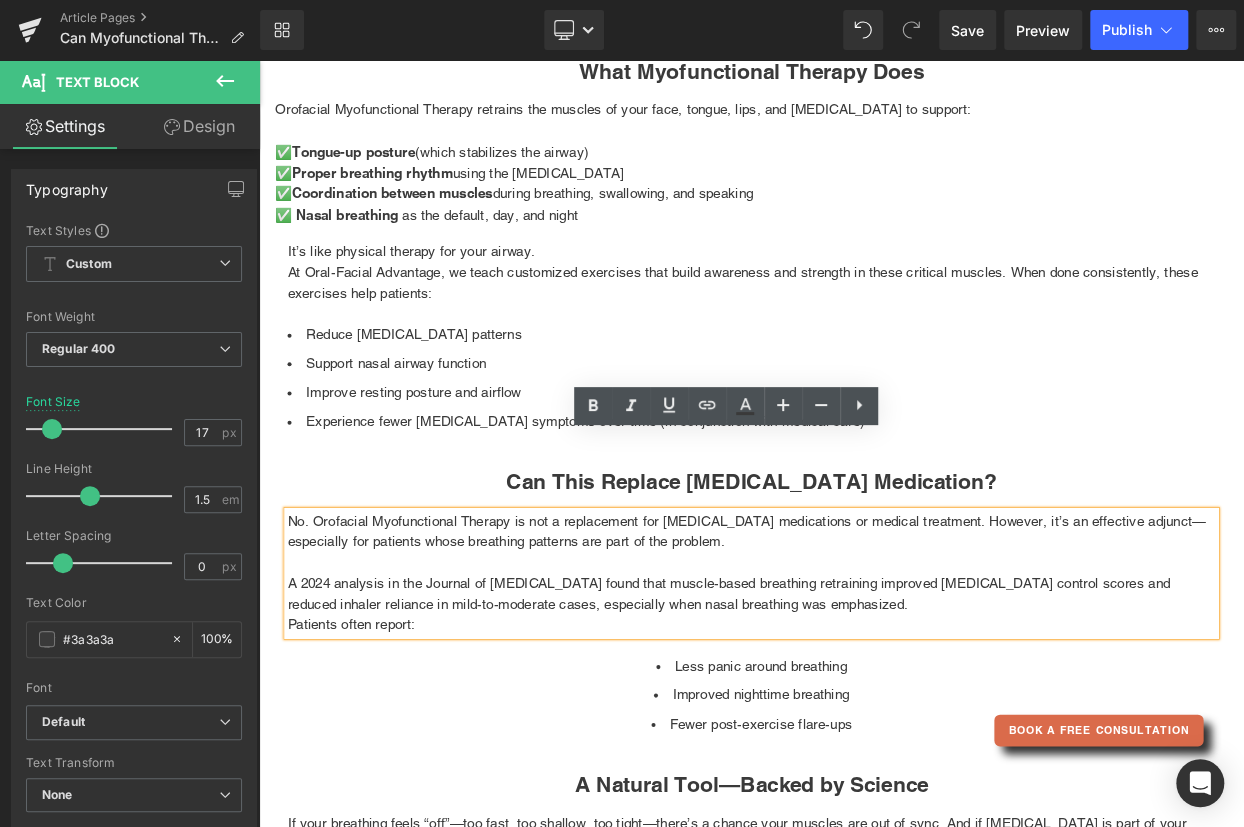 type 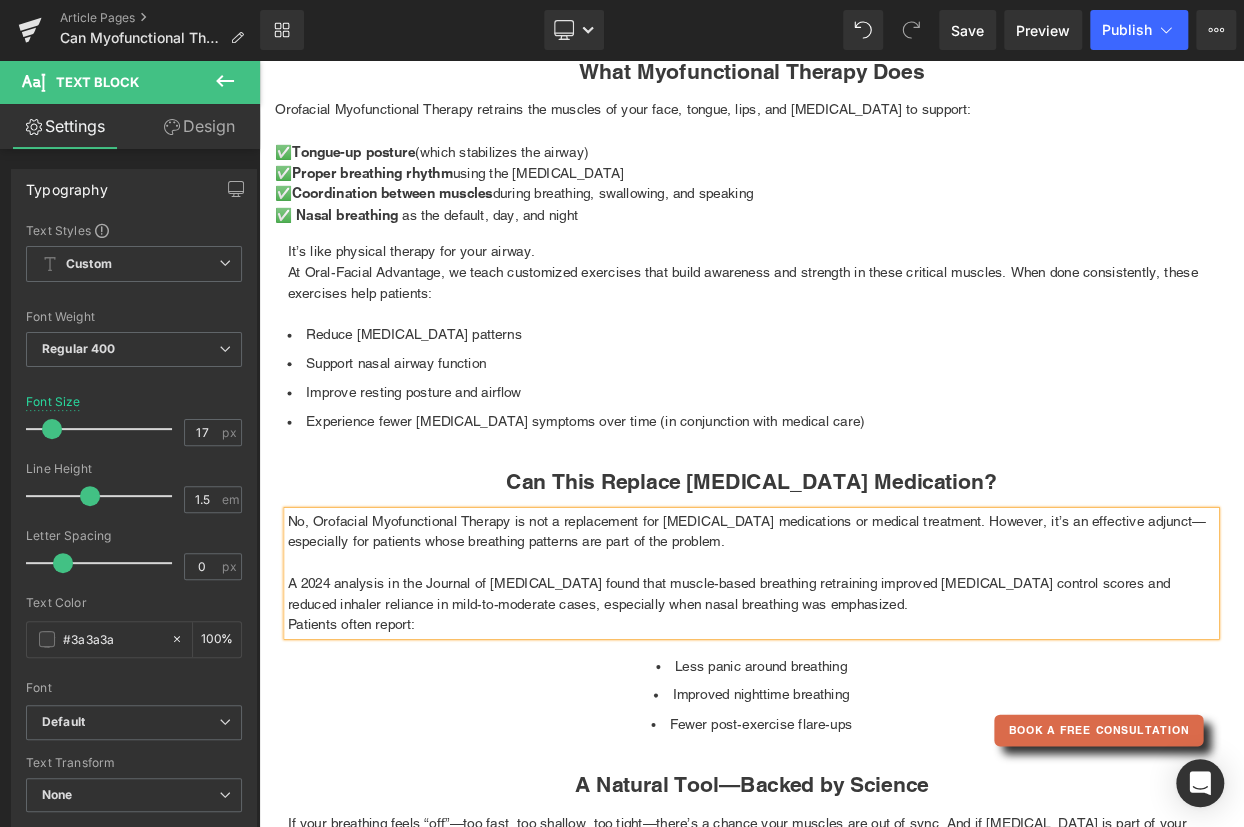 click on "No, Orofacial Myofunctional Therapy is not a replacement for [MEDICAL_DATA] medications or medical treatment. However, it’s an effective adjunct—especially for patients whose breathing patterns are part of the problem." at bounding box center [864, 639] 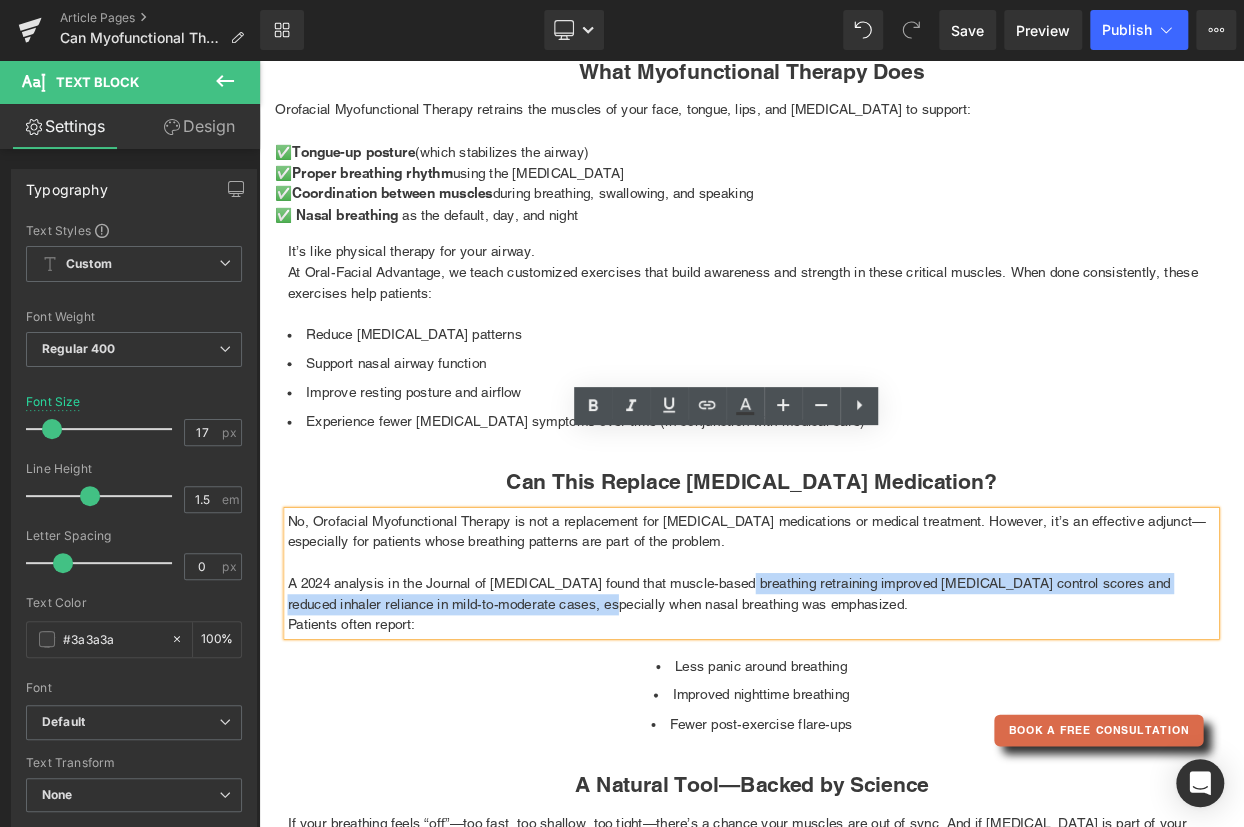 drag, startPoint x: 820, startPoint y: 608, endPoint x: 606, endPoint y: 632, distance: 215.34158 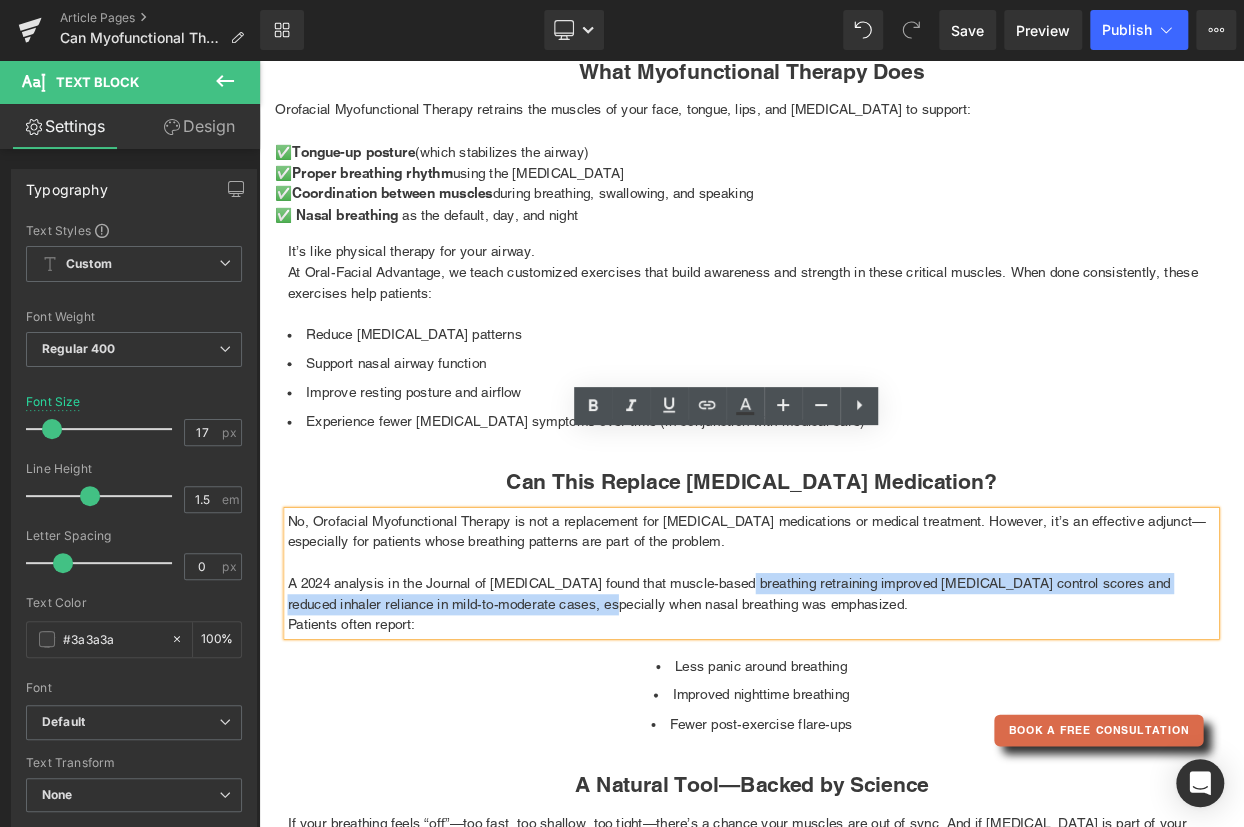 click on "A 2024 analysis in the Journal of [MEDICAL_DATA] found that muscle-based breathing retraining improved [MEDICAL_DATA] control scores and reduced inhaler reliance in mild-to-moderate cases, especially when nasal breathing was emphasized." at bounding box center (864, 715) 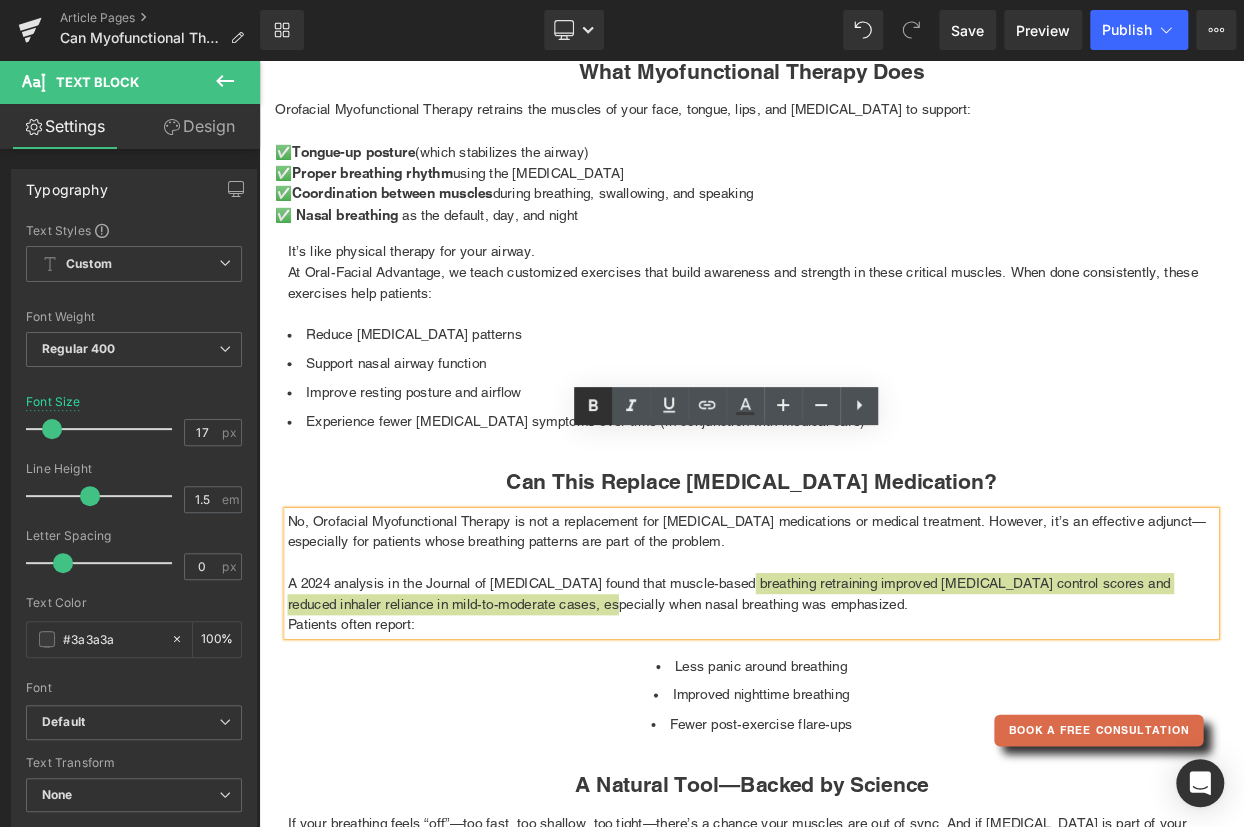 click 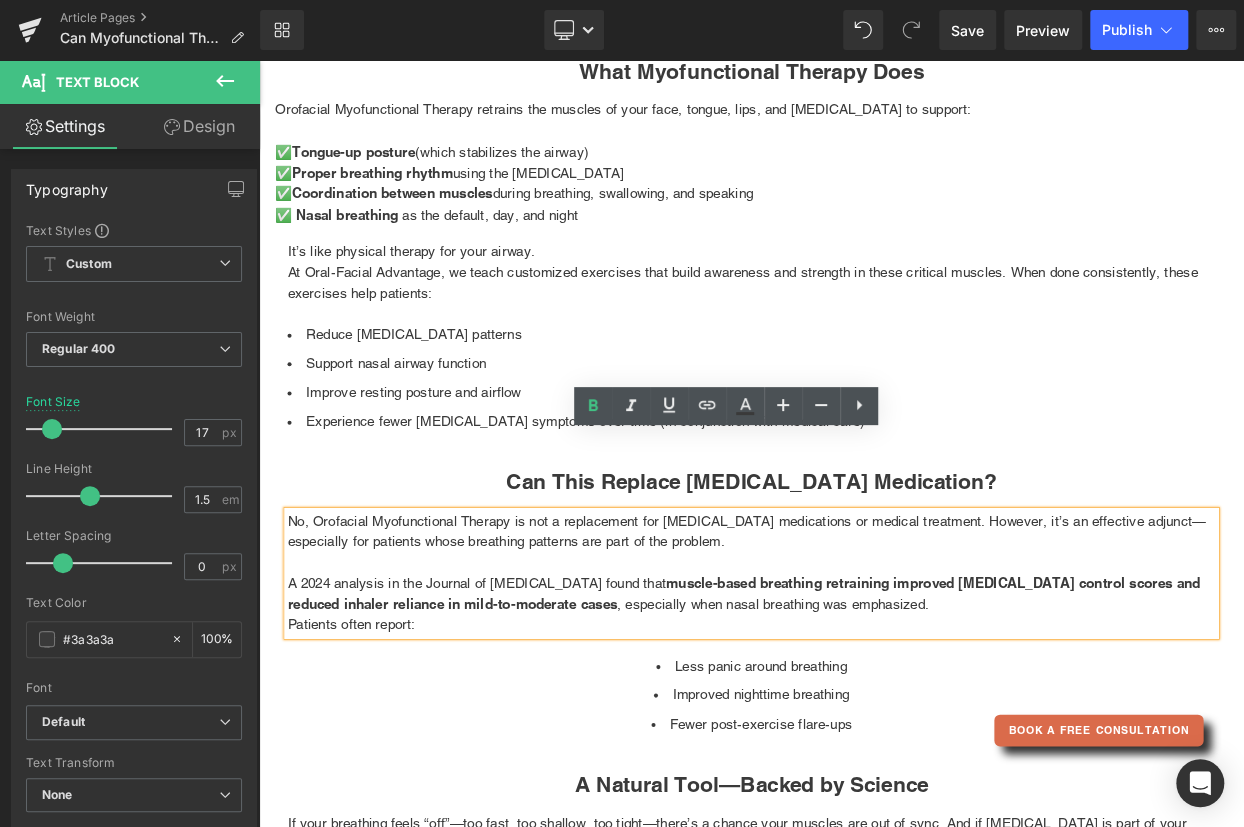 click on "A 2024 analysis in the Journal of [MEDICAL_DATA] found that  muscle-based breathing retraining improved [MEDICAL_DATA] control scores and reduced inhaler reliance in mild-to-moderate cases , especially when nasal breathing was emphasized." at bounding box center [864, 715] 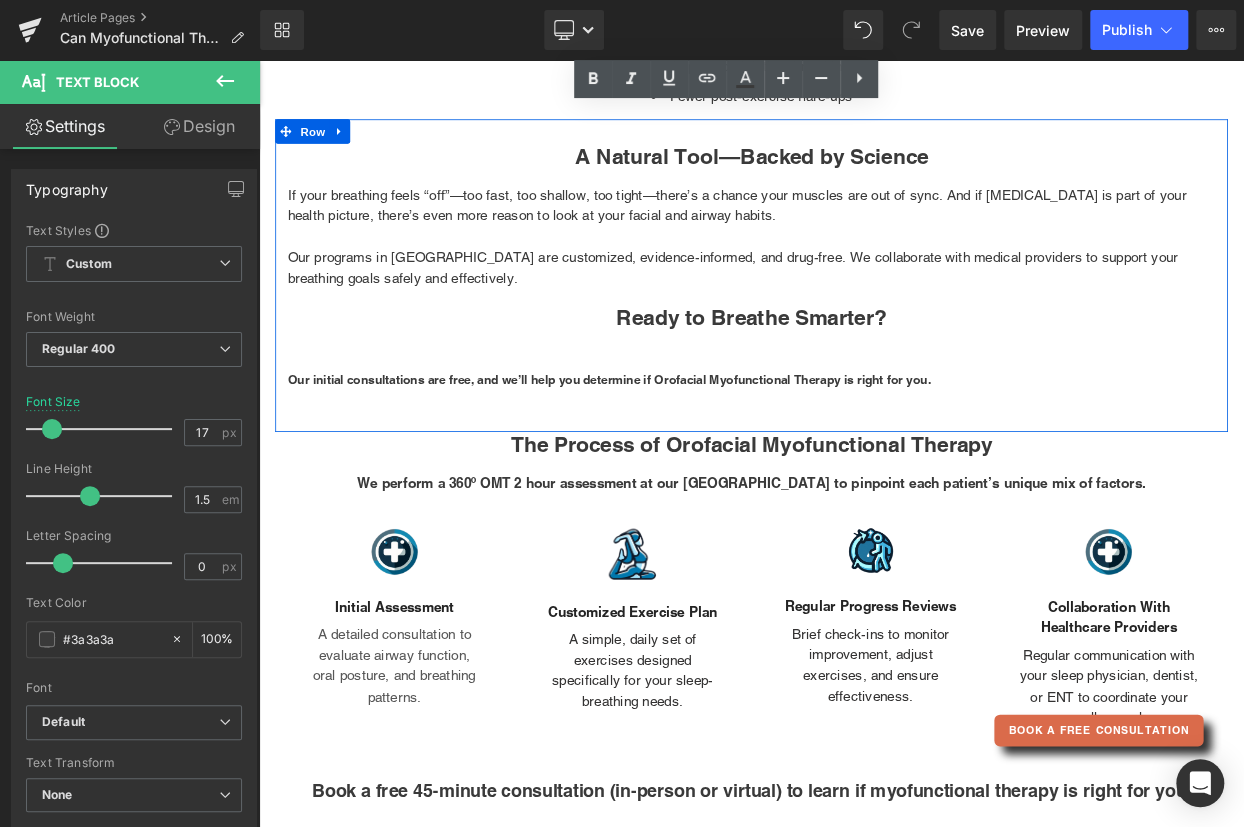 scroll, scrollTop: 3090, scrollLeft: 0, axis: vertical 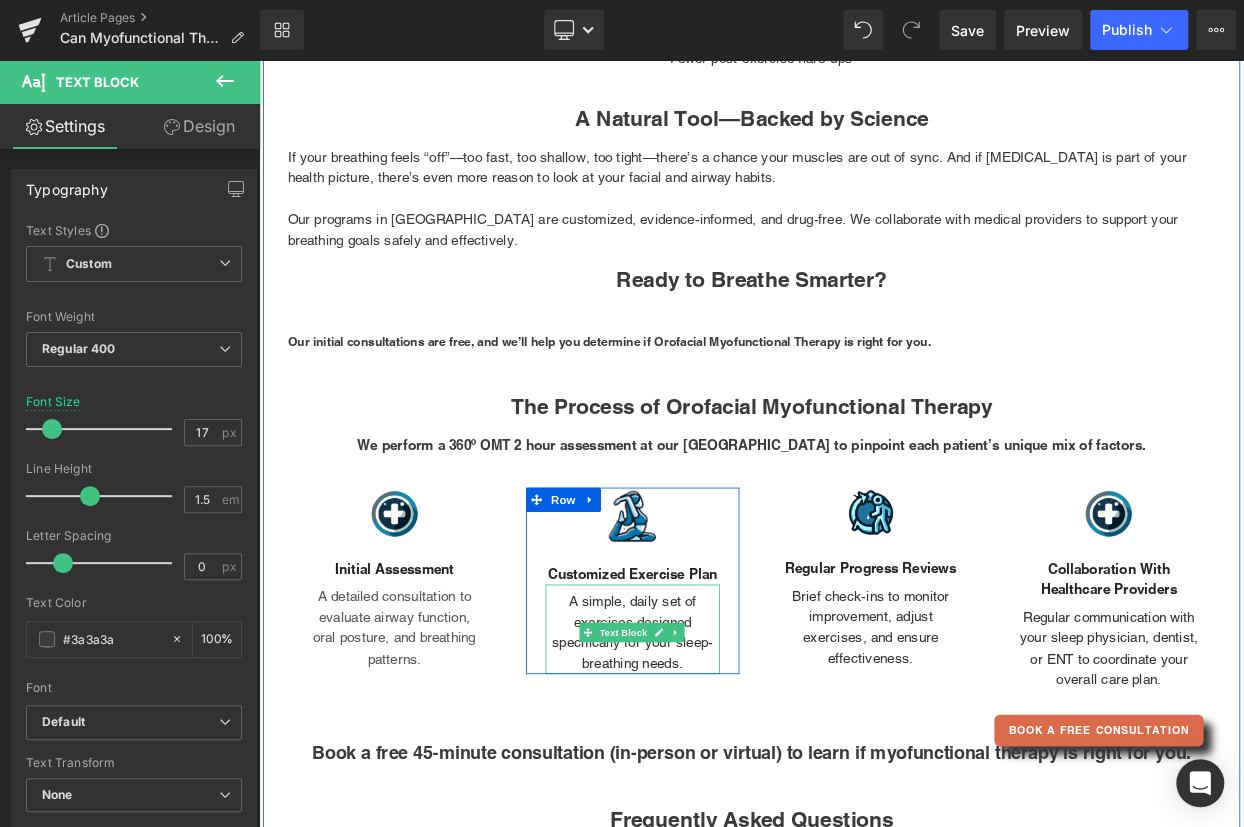 click on "A simple, daily set of exercises designed specifically for your sleep-breathing needs." at bounding box center [718, 763] 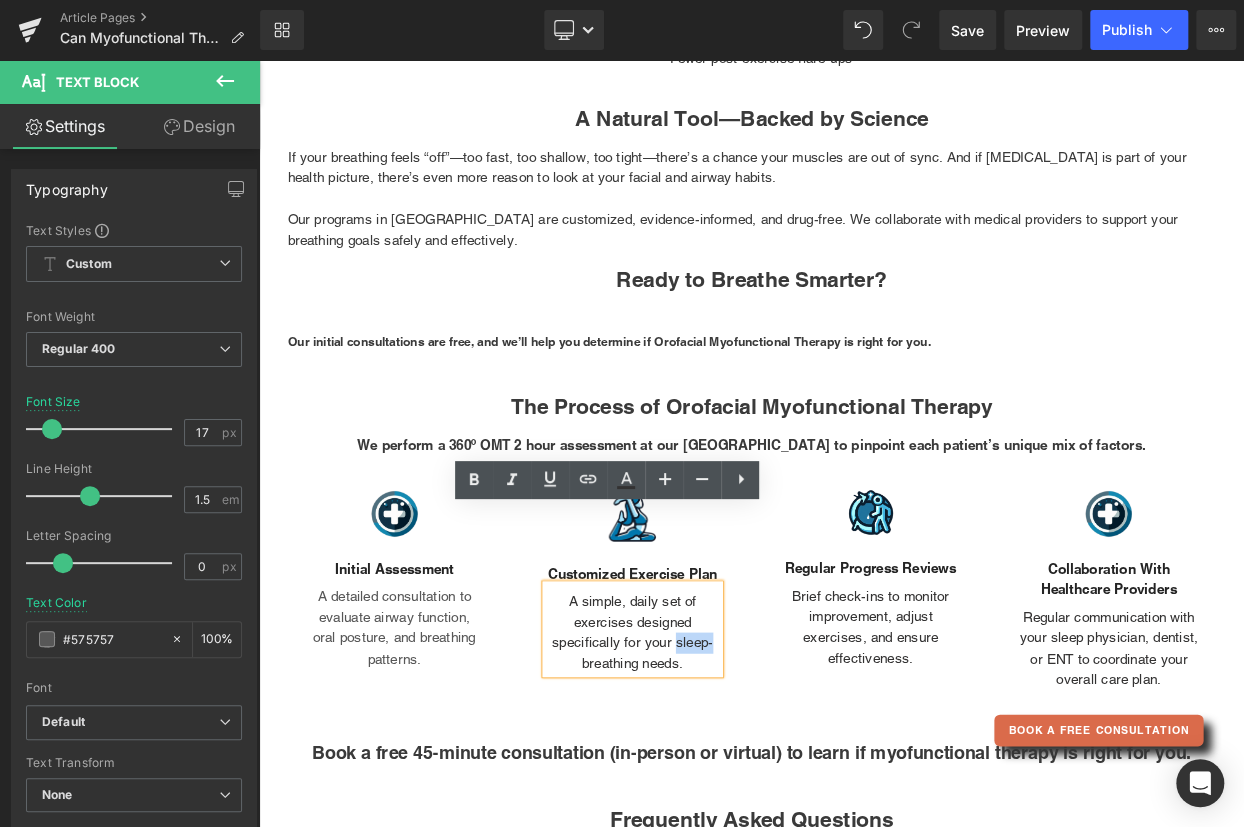 drag, startPoint x: 814, startPoint y: 685, endPoint x: 764, endPoint y: 678, distance: 50.48762 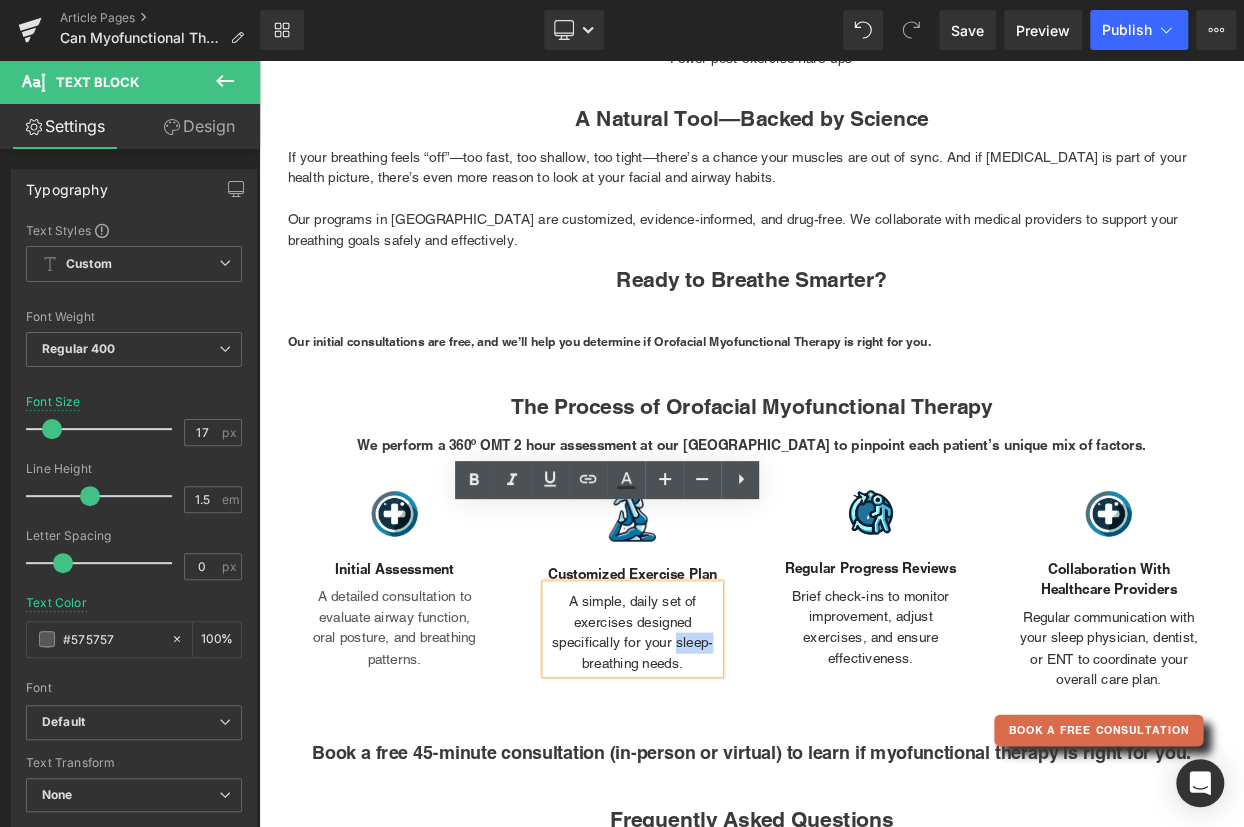 type 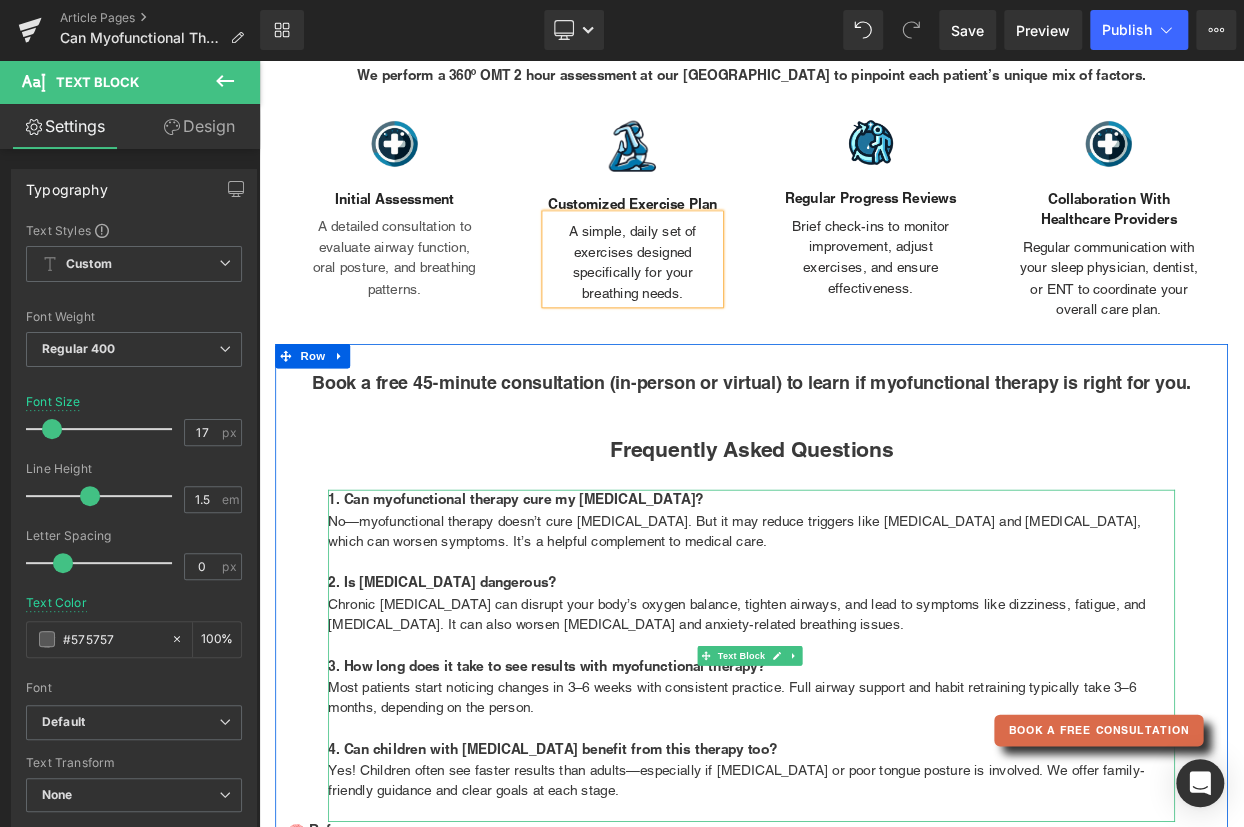 scroll, scrollTop: 3545, scrollLeft: 0, axis: vertical 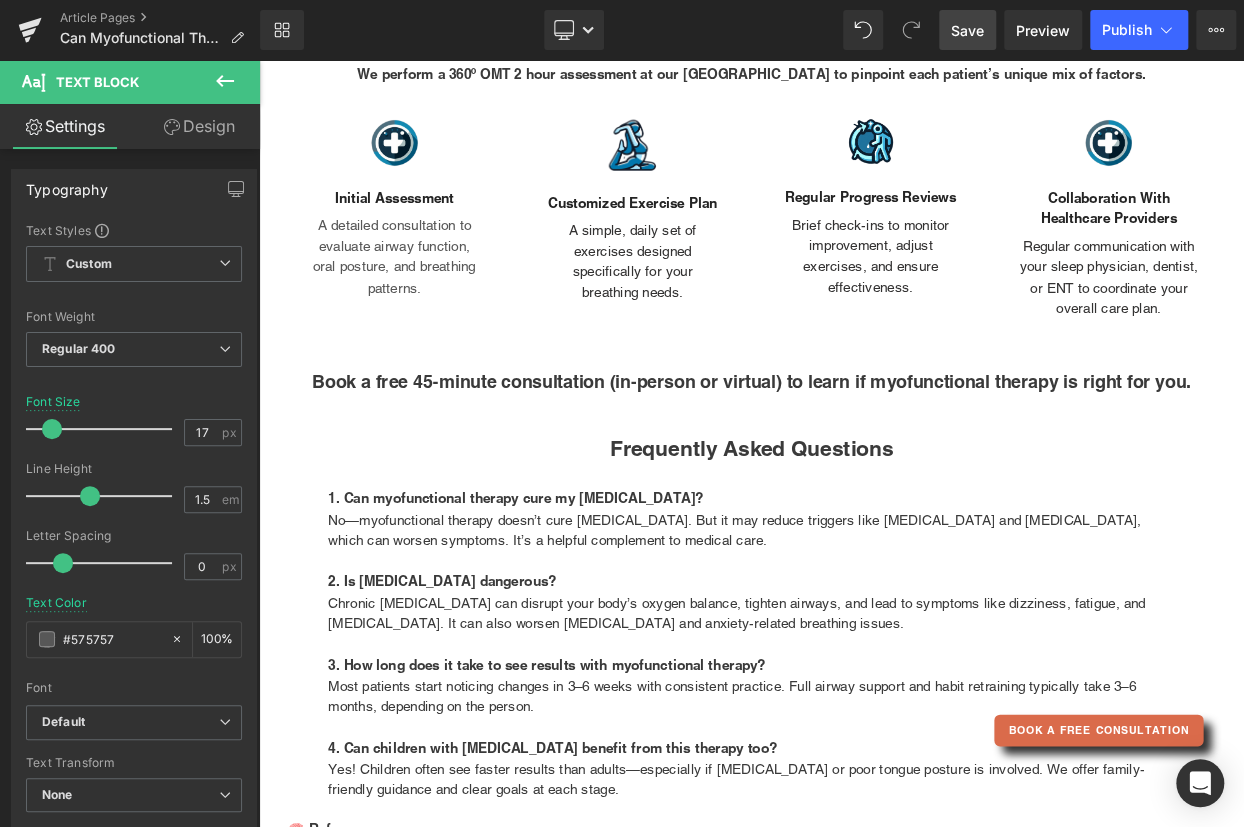 click on "Save" at bounding box center [967, 30] 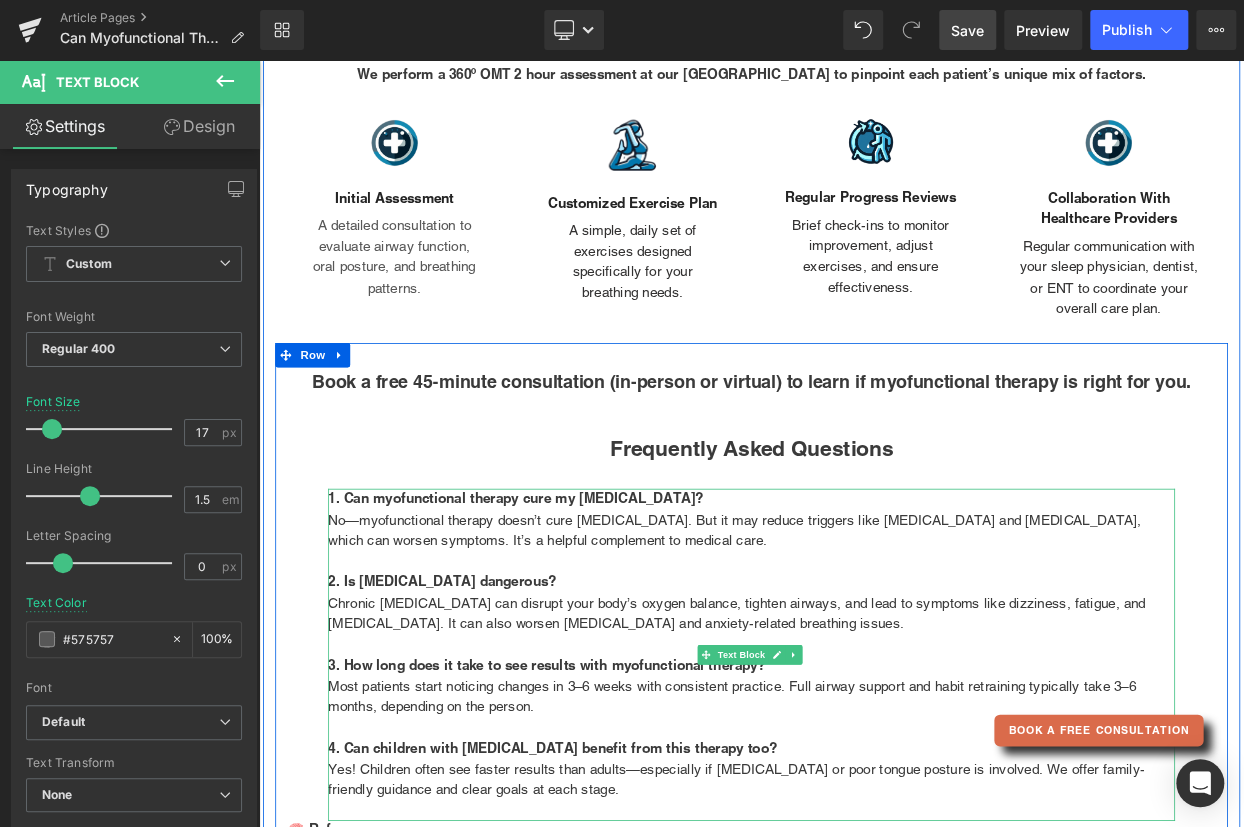 click on "1. Can myofunctional therapy cure my [MEDICAL_DATA]? No—myofunctional therapy doesn’t cure [MEDICAL_DATA]. But it may reduce triggers like [MEDICAL_DATA] and [MEDICAL_DATA], which can worsen symptoms. It’s a helpful complement to medical care." at bounding box center (864, 625) 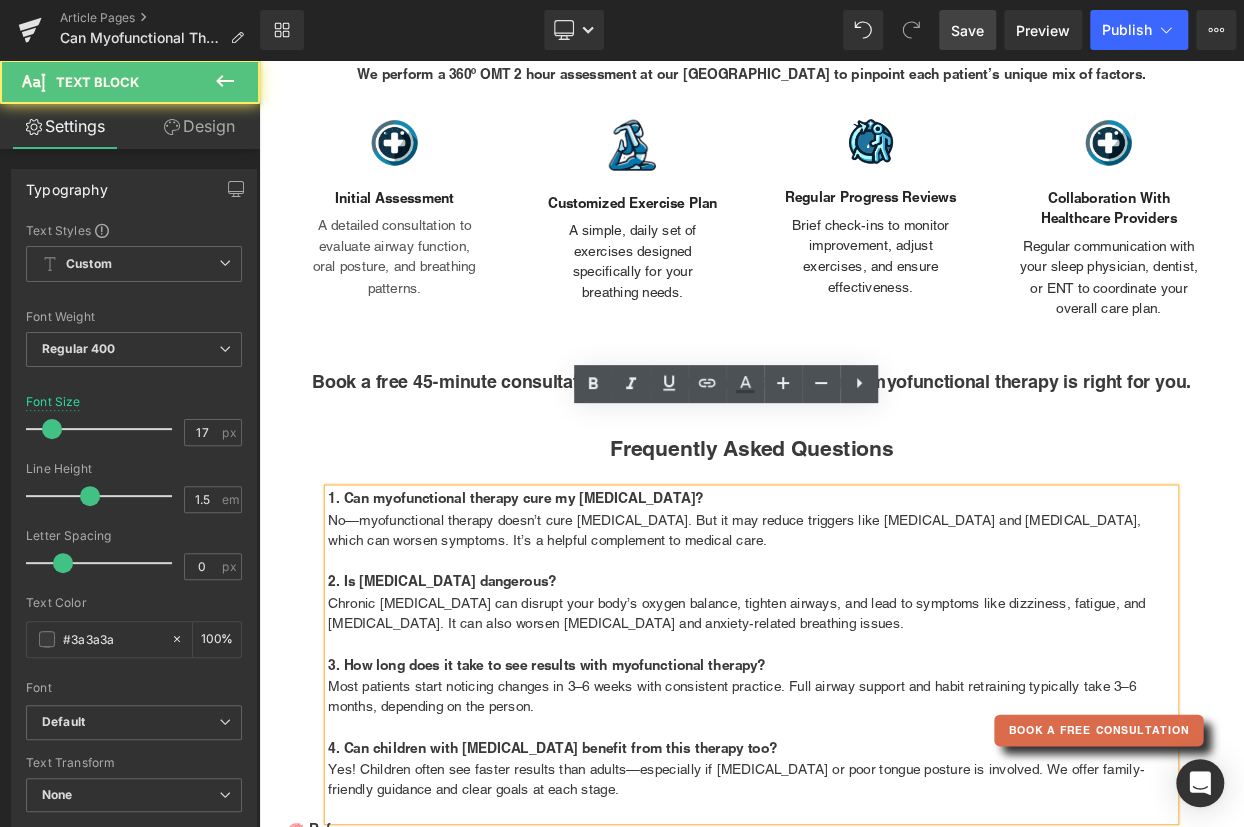 click on "1. Can myofunctional therapy cure my [MEDICAL_DATA]? No—myofunctional therapy doesn’t cure [MEDICAL_DATA]. But it may reduce triggers like [MEDICAL_DATA] and [MEDICAL_DATA], which can worsen symptoms. It’s a helpful complement to medical care." at bounding box center [864, 625] 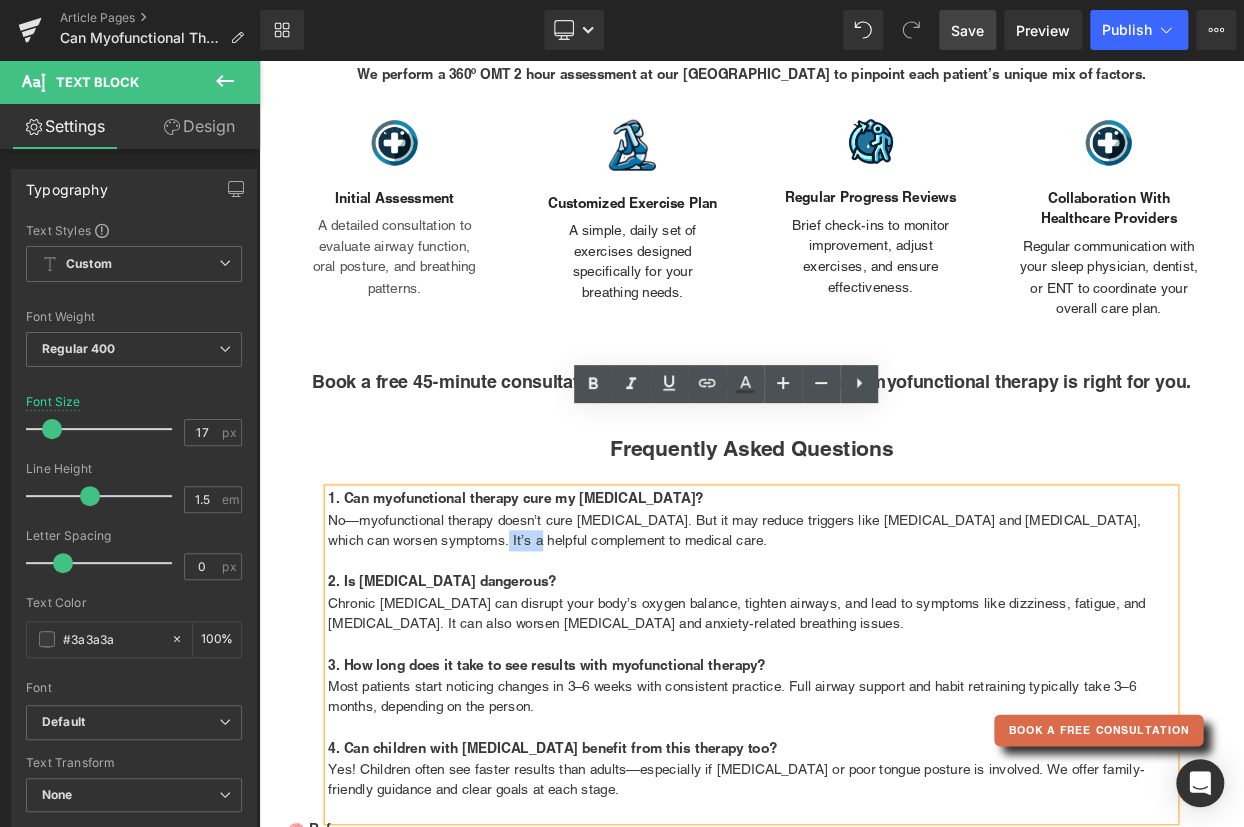 drag, startPoint x: 515, startPoint y: 555, endPoint x: 466, endPoint y: 559, distance: 49.162994 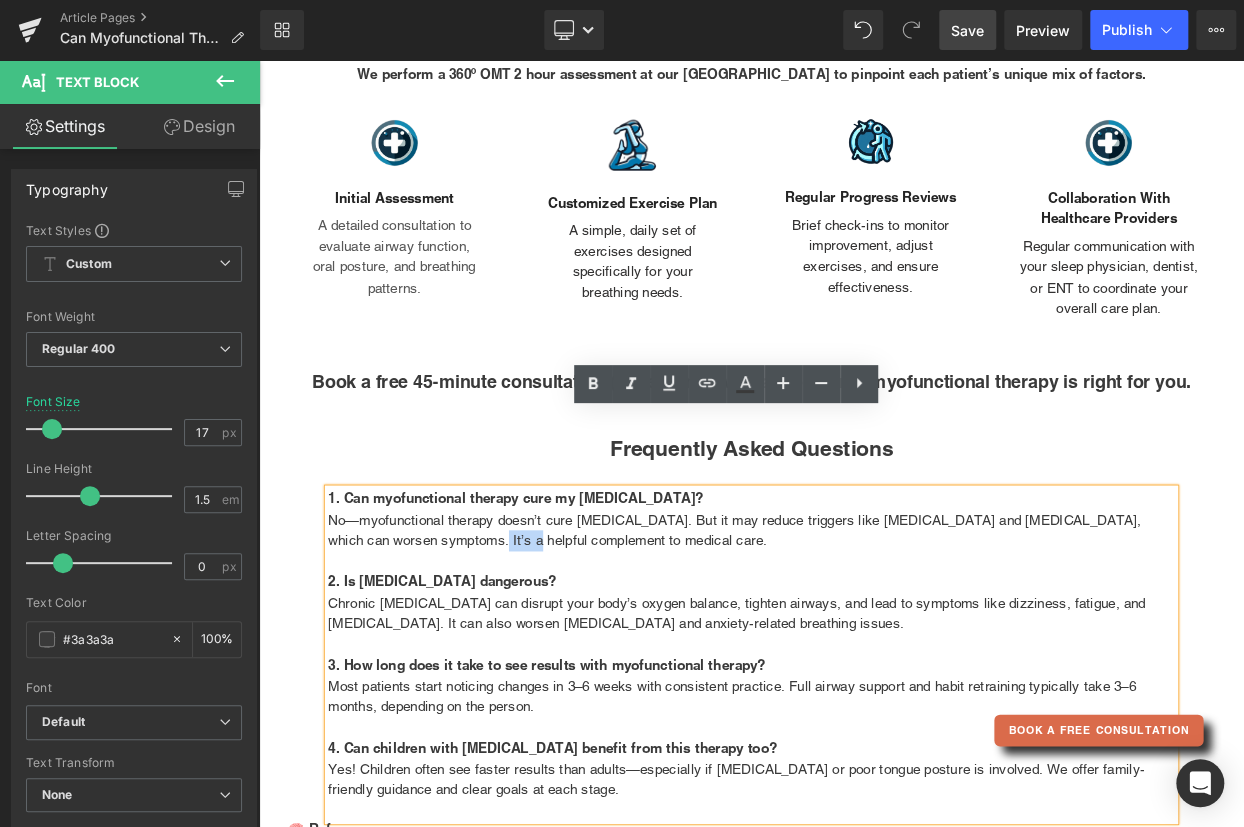 click on "1. Can myofunctional therapy cure my [MEDICAL_DATA]? No—myofunctional therapy doesn’t cure [MEDICAL_DATA]. But it may reduce triggers like [MEDICAL_DATA] and [MEDICAL_DATA], which can worsen symptoms. It’s a helpful complement to medical care." at bounding box center (864, 625) 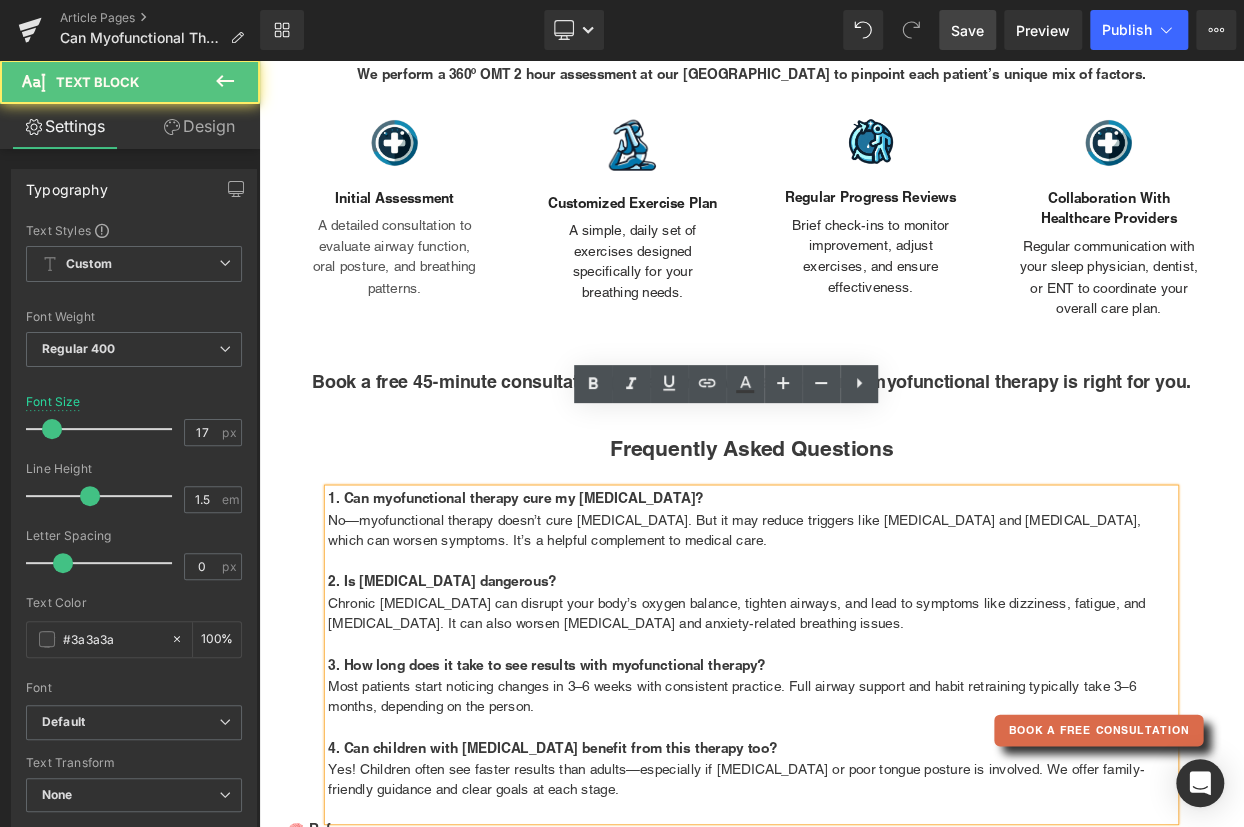 click on "1. Can myofunctional therapy cure my [MEDICAL_DATA]? No—myofunctional therapy doesn’t cure [MEDICAL_DATA]. But it may reduce triggers like [MEDICAL_DATA] and [MEDICAL_DATA], which can worsen symptoms. It’s a helpful complement to medical care." at bounding box center [864, 625] 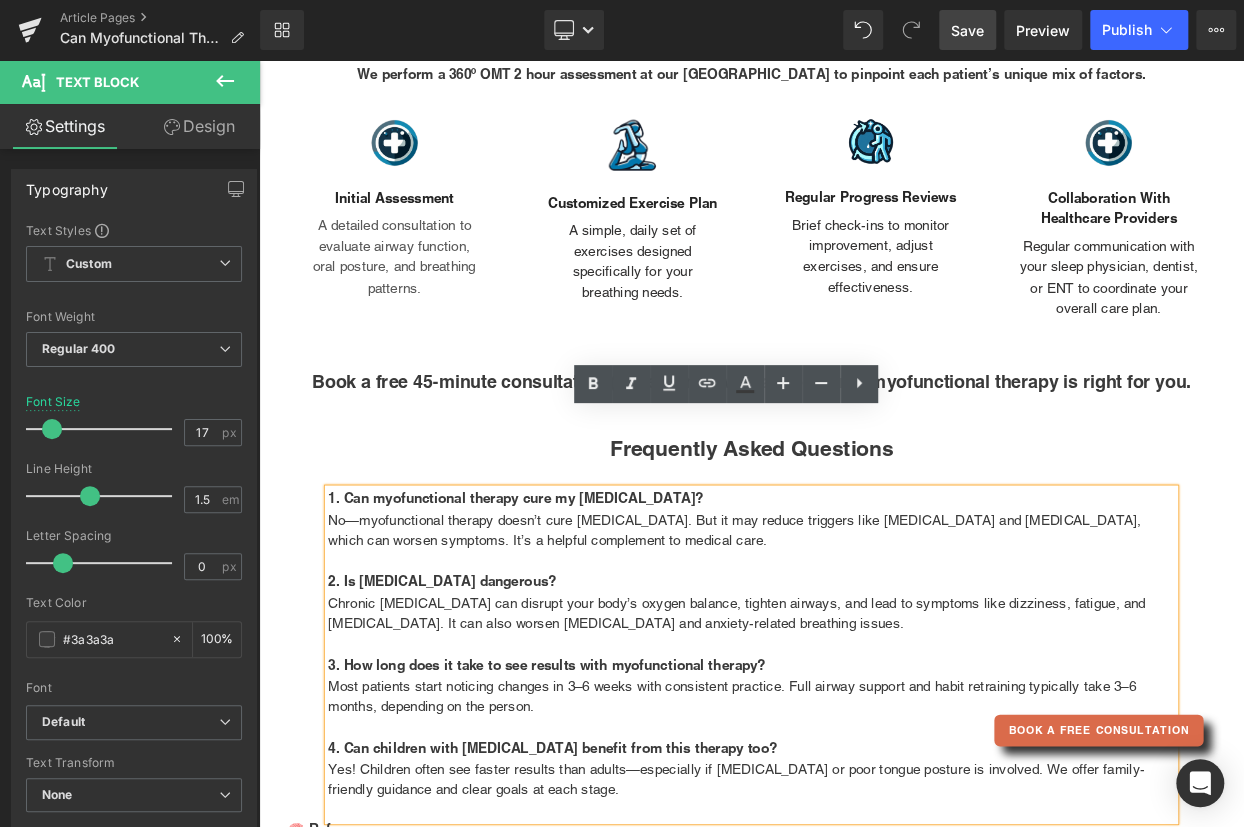 click on "1. Can myofunctional therapy cure my [MEDICAL_DATA]? No—myofunctional therapy doesn’t cure [MEDICAL_DATA]. But it may reduce triggers like [MEDICAL_DATA] and [MEDICAL_DATA], which can worsen symptoms. It’s a helpful complement to medical care." at bounding box center (864, 625) 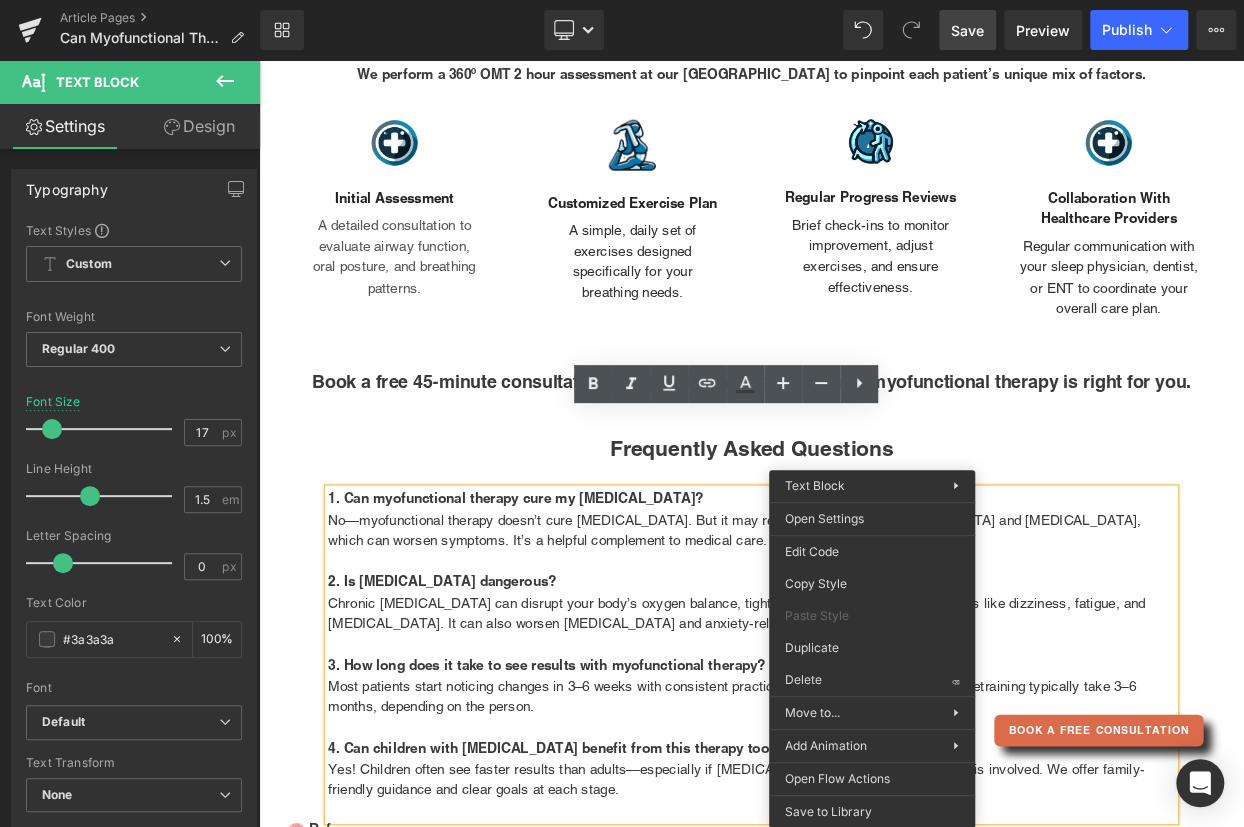 click on "1. Can myofunctional therapy cure my [MEDICAL_DATA]? No—myofunctional therapy doesn’t cure [MEDICAL_DATA]. But it may reduce triggers like [MEDICAL_DATA] and [MEDICAL_DATA], which can worsen symptoms. It’s a helpful complement to medical care." at bounding box center [864, 625] 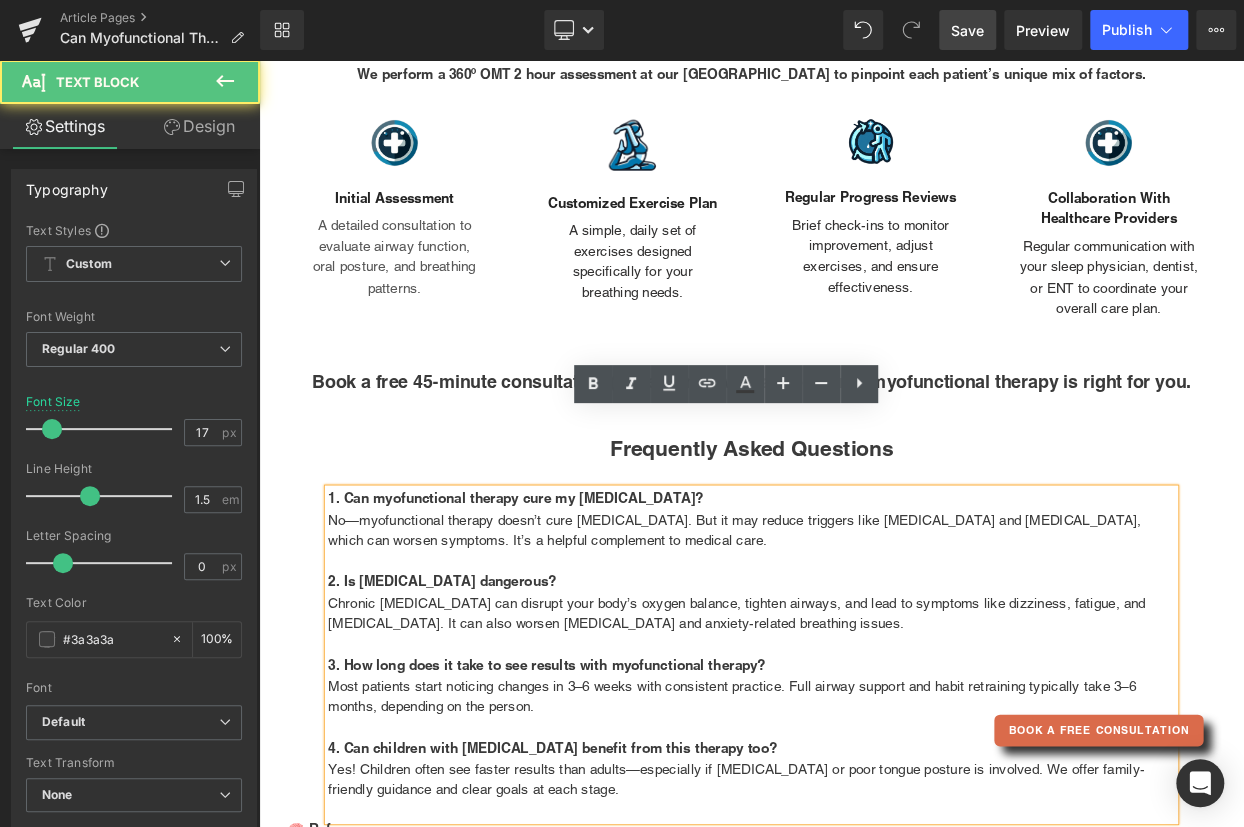 click on "1. Can myofunctional therapy cure my [MEDICAL_DATA]? No—myofunctional therapy doesn’t cure [MEDICAL_DATA]. But it may reduce triggers like [MEDICAL_DATA] and [MEDICAL_DATA], which can worsen symptoms. It’s a helpful complement to medical care." at bounding box center [864, 625] 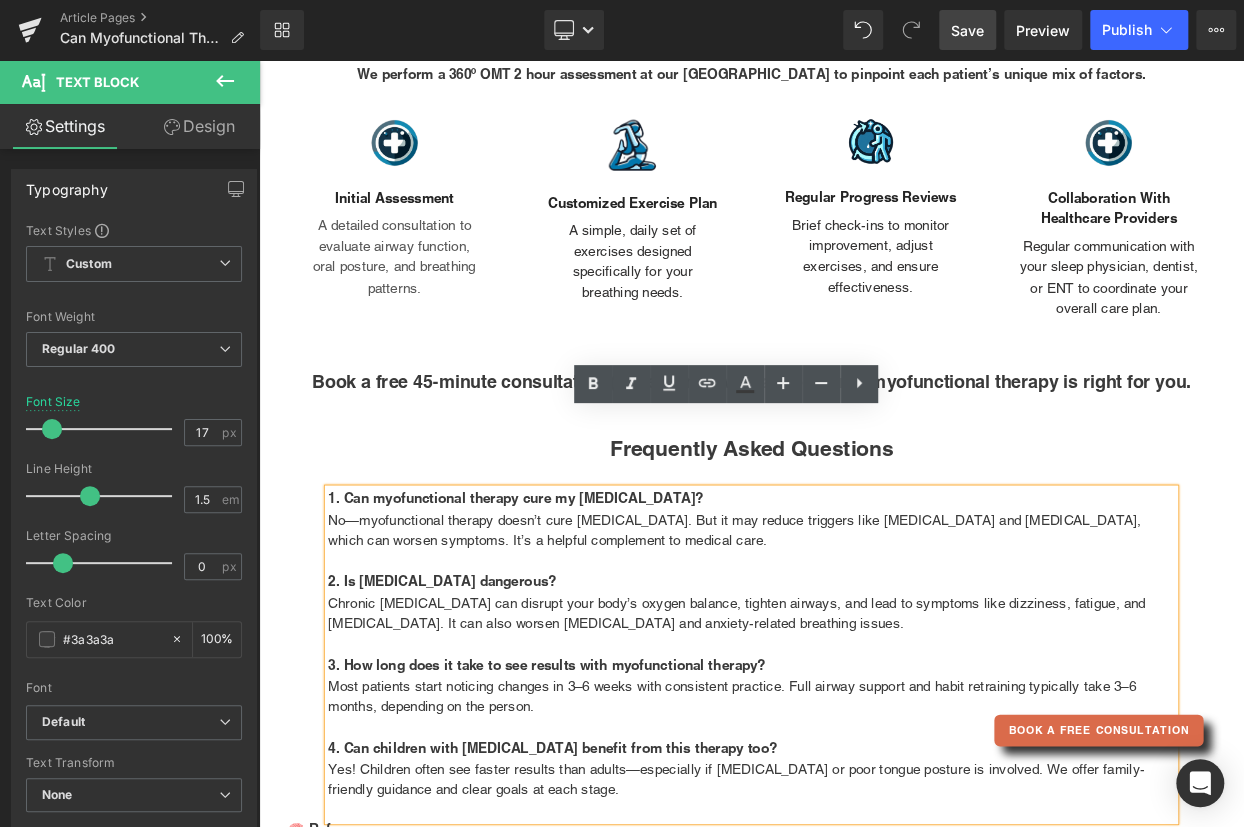 click on "1. Can myofunctional therapy cure my [MEDICAL_DATA]? No—myofunctional therapy doesn’t cure [MEDICAL_DATA]. But it may reduce triggers like [MEDICAL_DATA] and [MEDICAL_DATA], which can worsen symptoms. It’s a helpful complement to medical care." at bounding box center (864, 625) 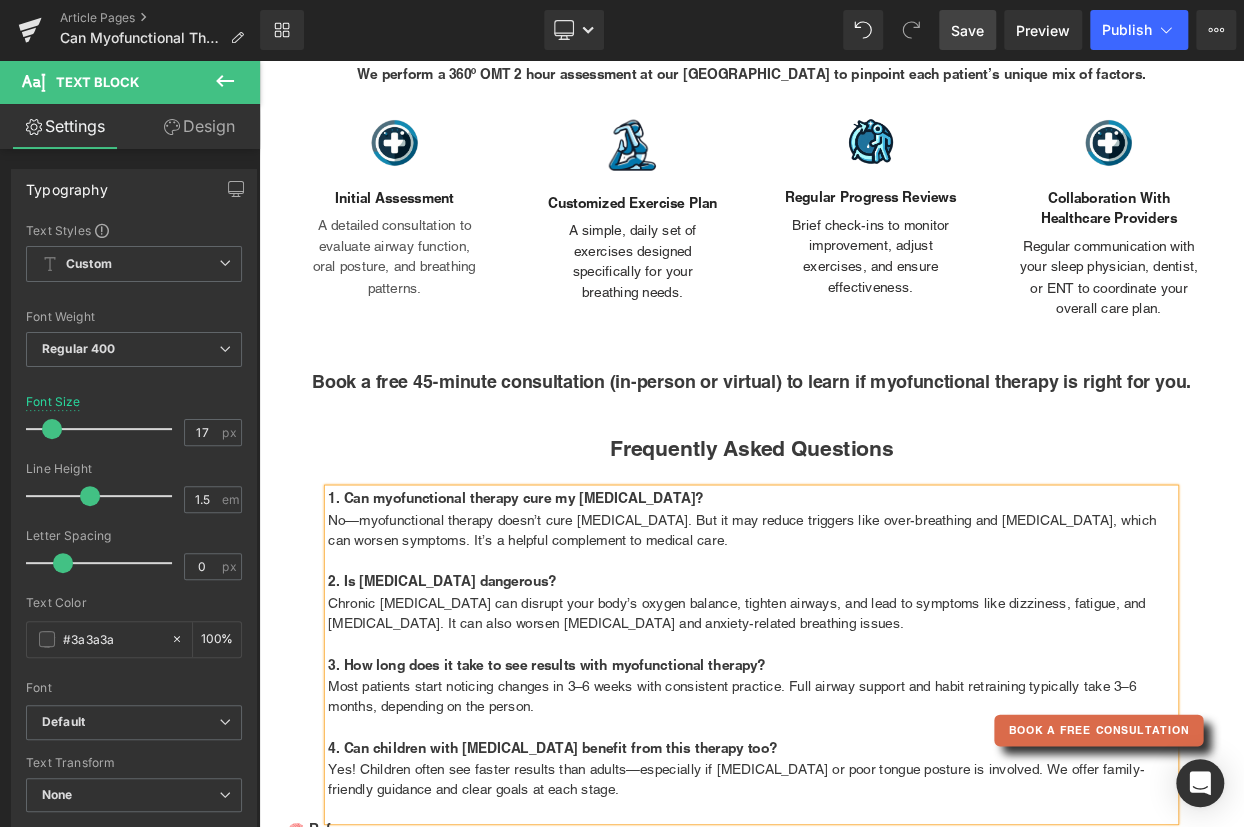 click on "1. Can myofunctional therapy cure my [MEDICAL_DATA]? No—myofunctional therapy doesn’t cure [MEDICAL_DATA]. But it may reduce triggers like over-breathing and [MEDICAL_DATA], which can worsen symptoms. It’s a helpful complement to medical care." at bounding box center (864, 625) 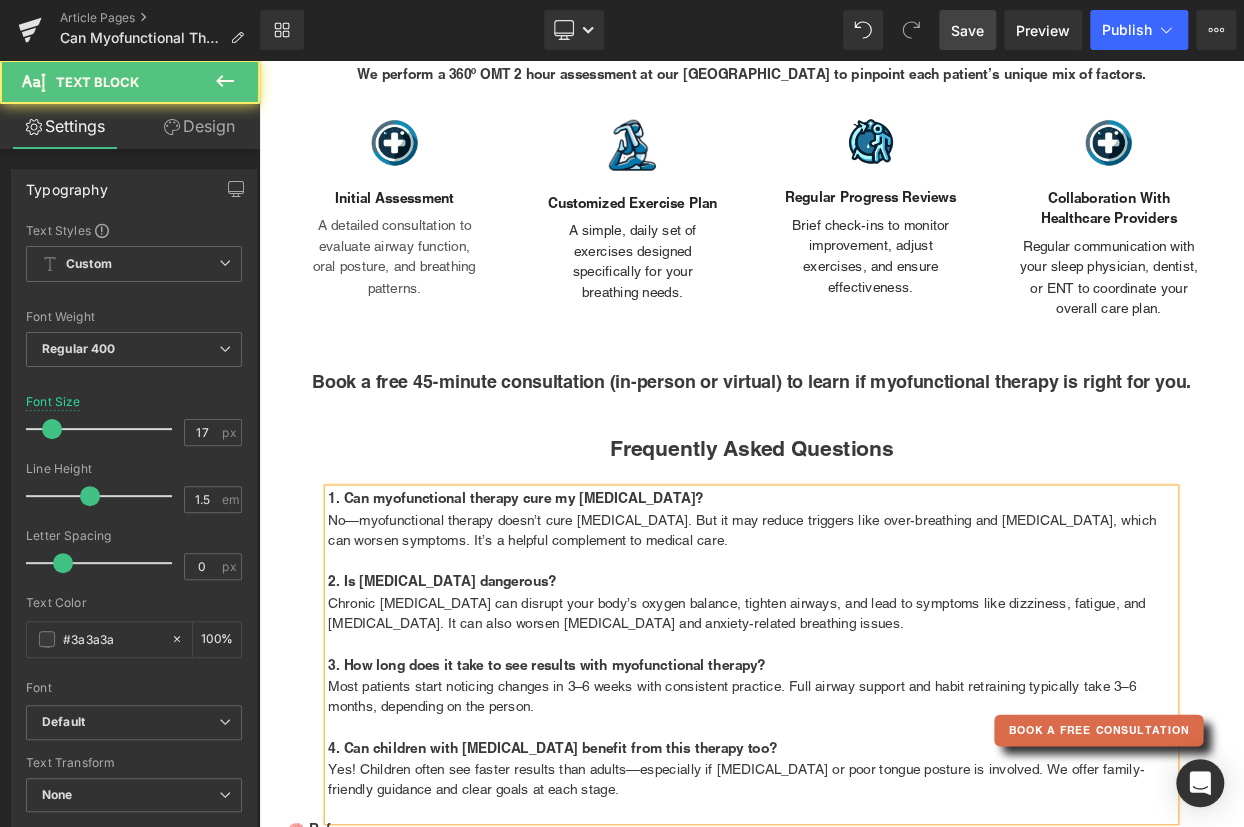 click on "2. Is [MEDICAL_DATA] dangerous?" at bounding box center [484, 701] 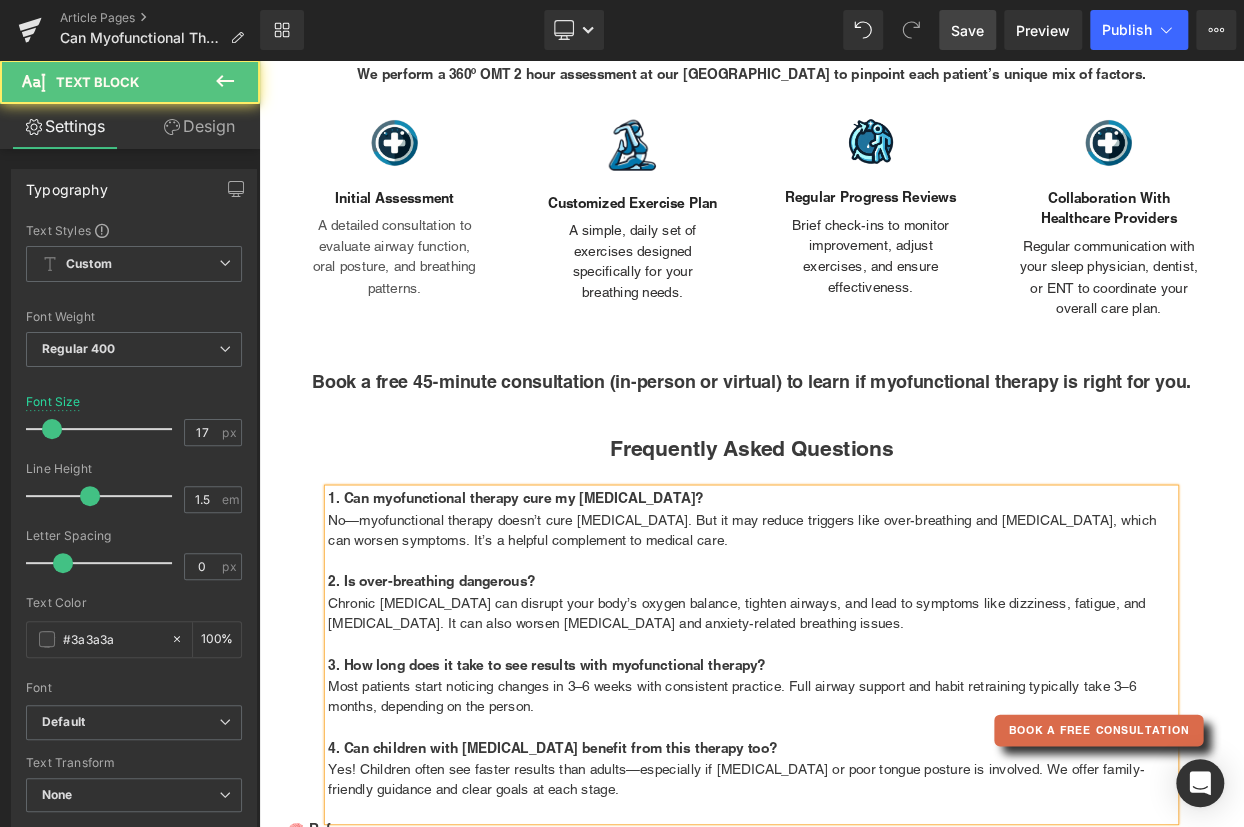 click on "2. Is over-breathing dangerous? Chronic [MEDICAL_DATA] can disrupt your body’s oxygen balance, tighten airways, and lead to symptoms like dizziness, fatigue, and [MEDICAL_DATA]. It can also worsen [MEDICAL_DATA] and anxiety-related breathing issues." at bounding box center [864, 727] 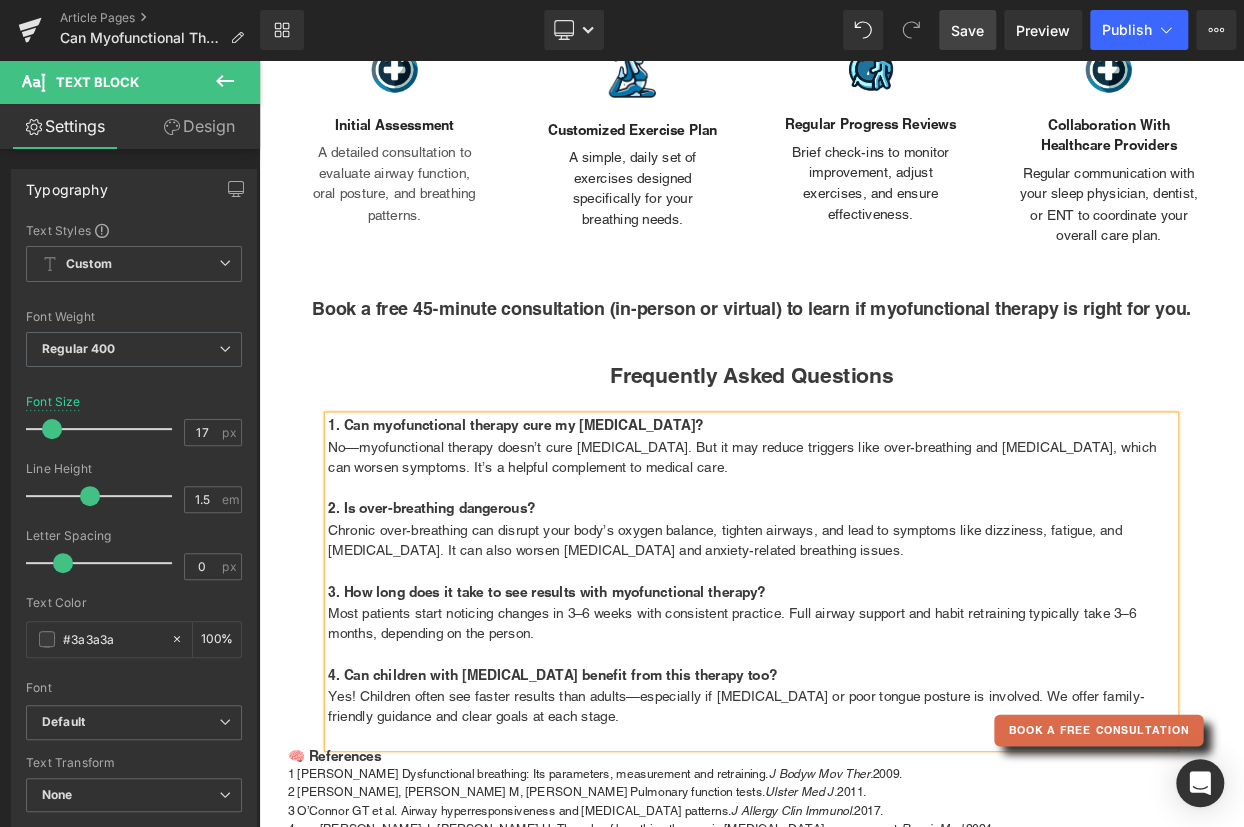 scroll, scrollTop: 3636, scrollLeft: 0, axis: vertical 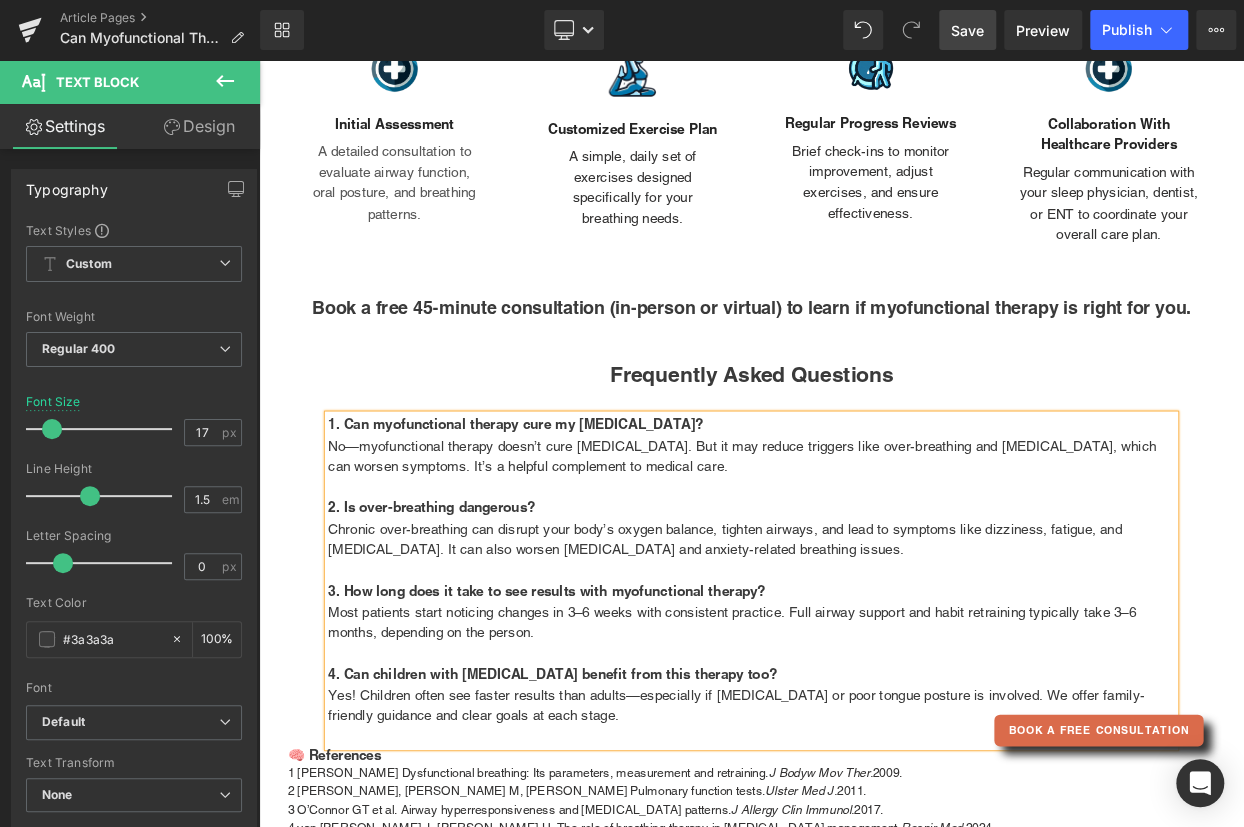 click on "4. Can children with [MEDICAL_DATA] benefit from this therapy too? Yes! Children often see faster results than adults—especially if [MEDICAL_DATA] or poor tongue posture is involved. We offer family-friendly guidance and clear goals at each stage." at bounding box center (864, 840) 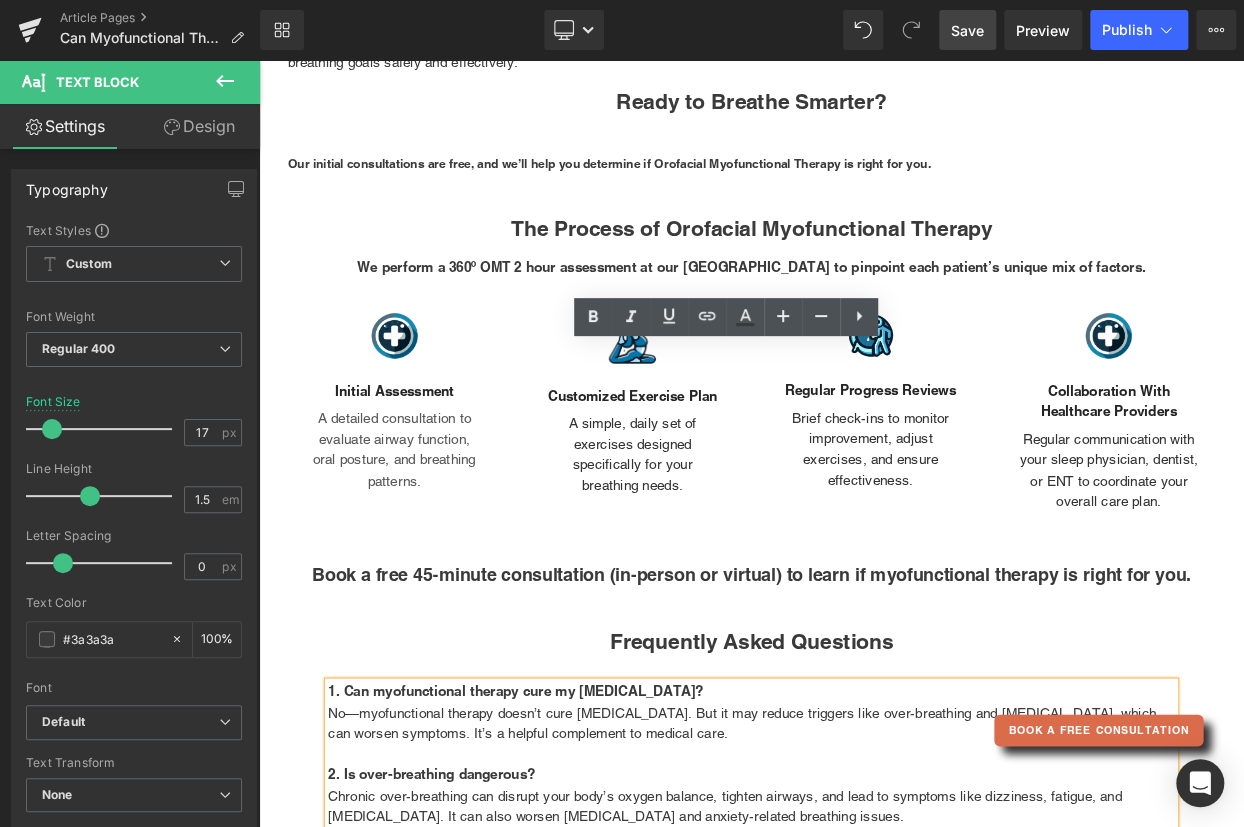 scroll, scrollTop: 3272, scrollLeft: 0, axis: vertical 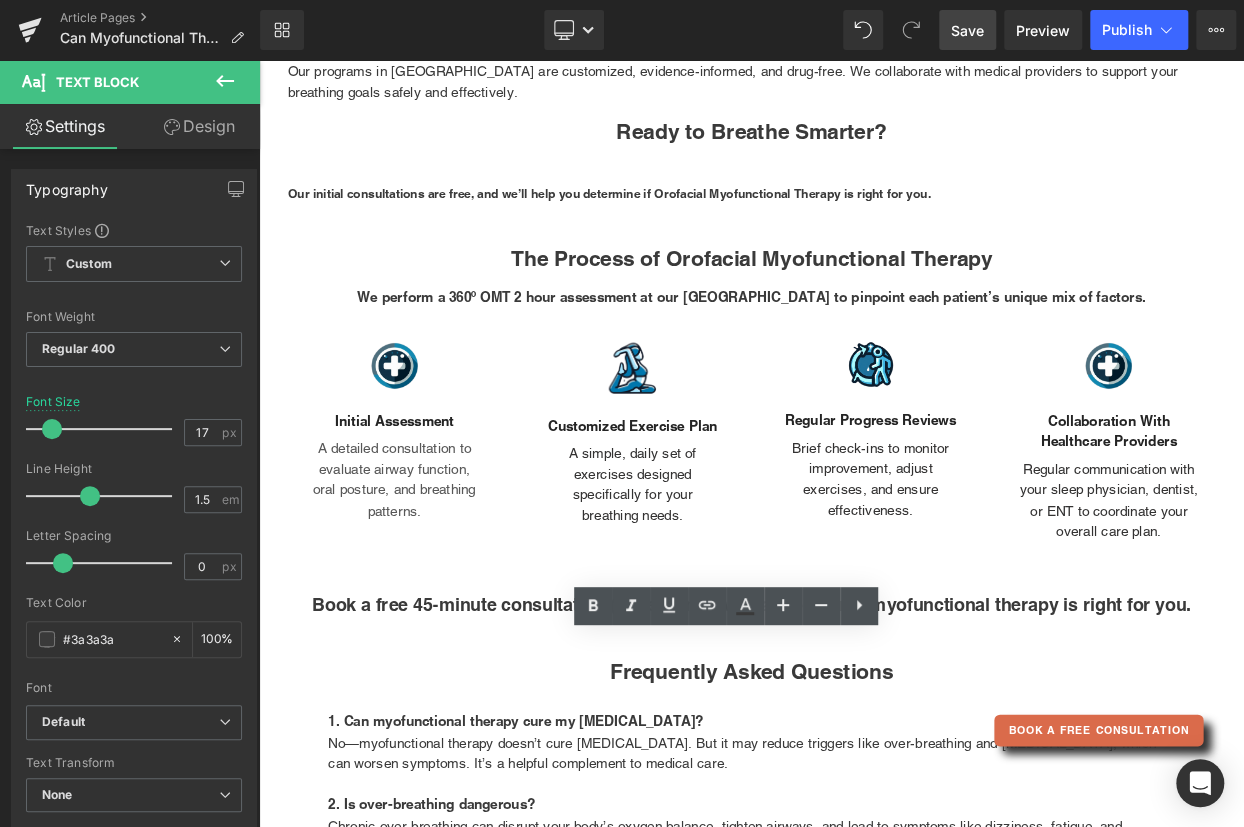 click on "Save" at bounding box center (967, 30) 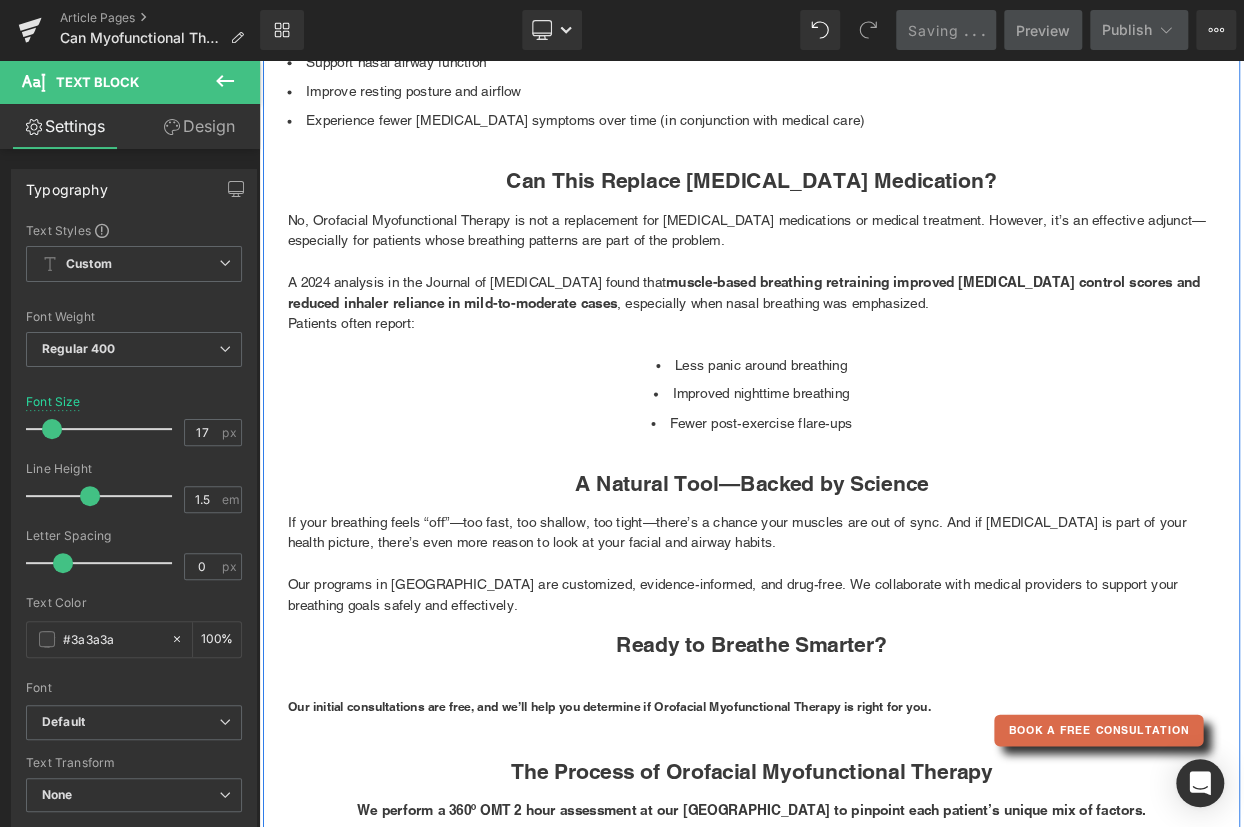 scroll, scrollTop: 2636, scrollLeft: 0, axis: vertical 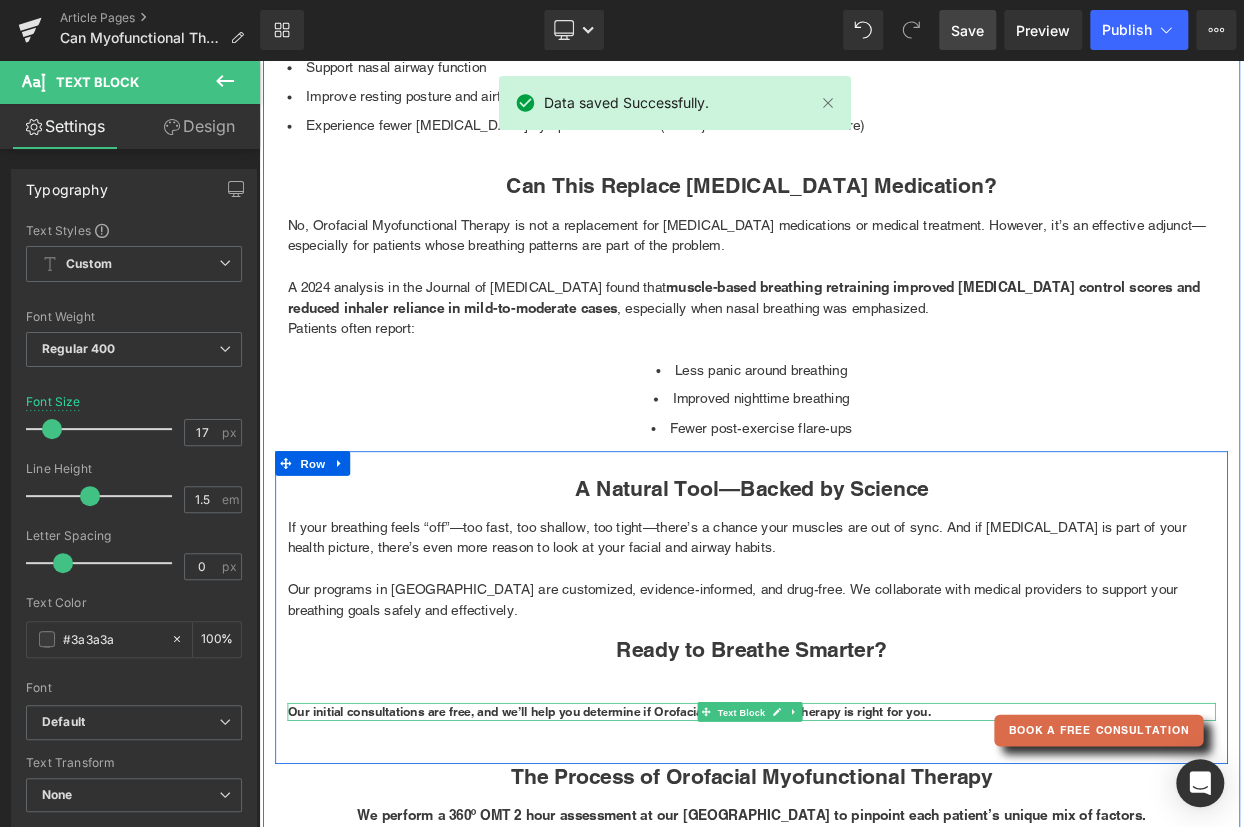 click on "Text Block" at bounding box center (852, 861) 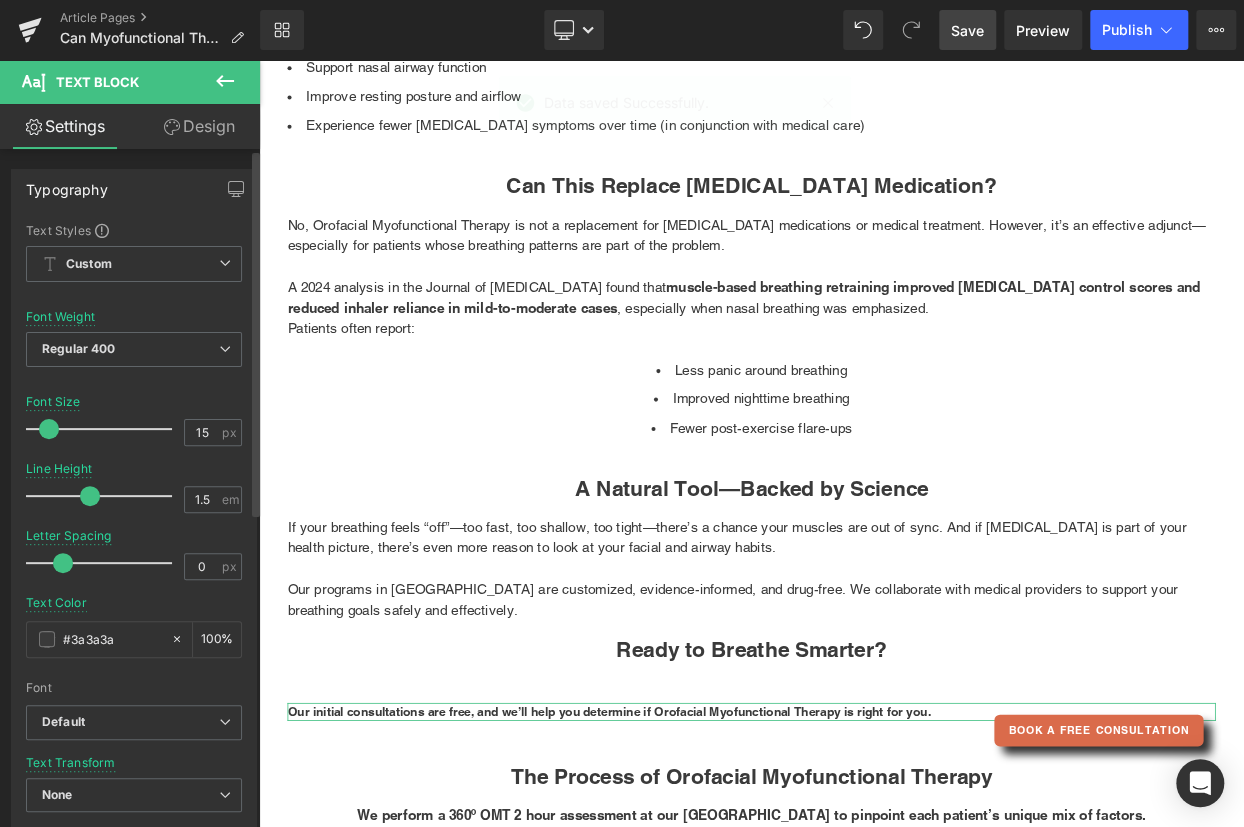scroll, scrollTop: 545, scrollLeft: 0, axis: vertical 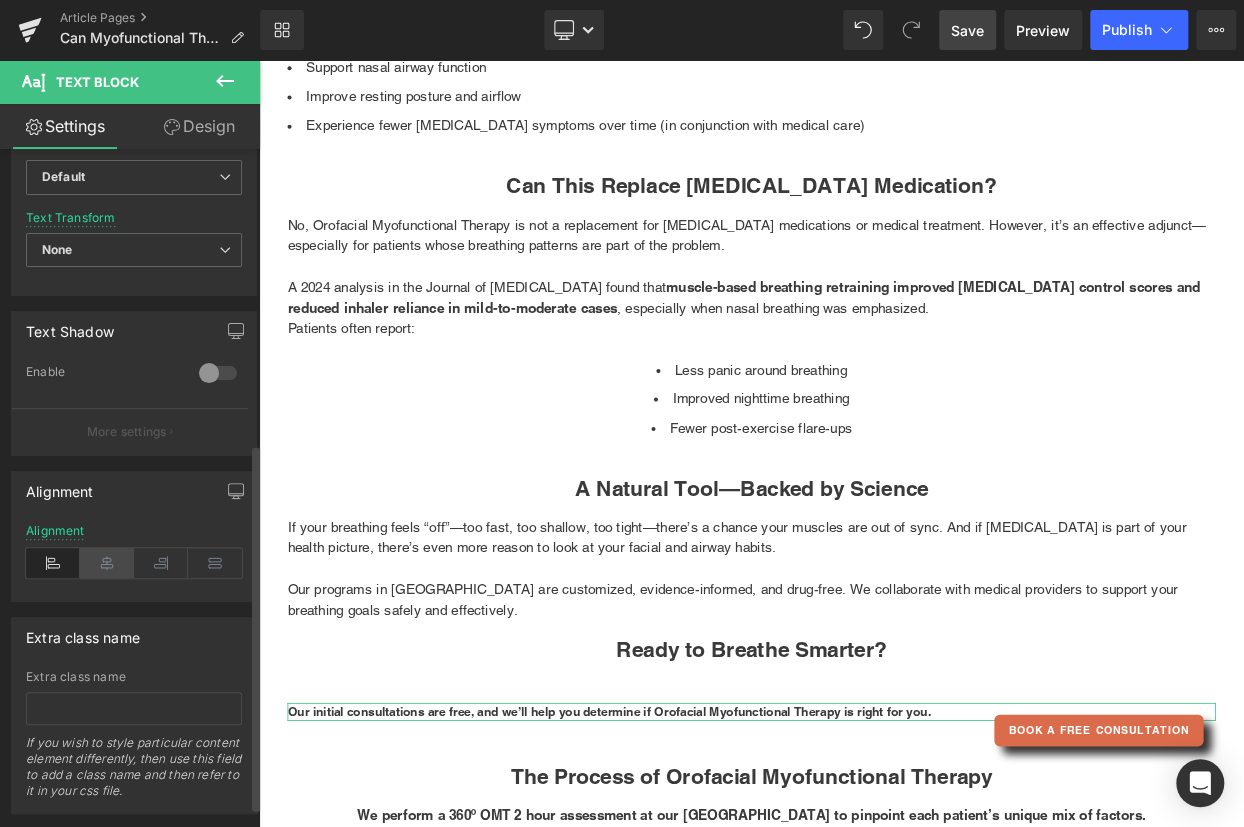 click at bounding box center (107, 563) 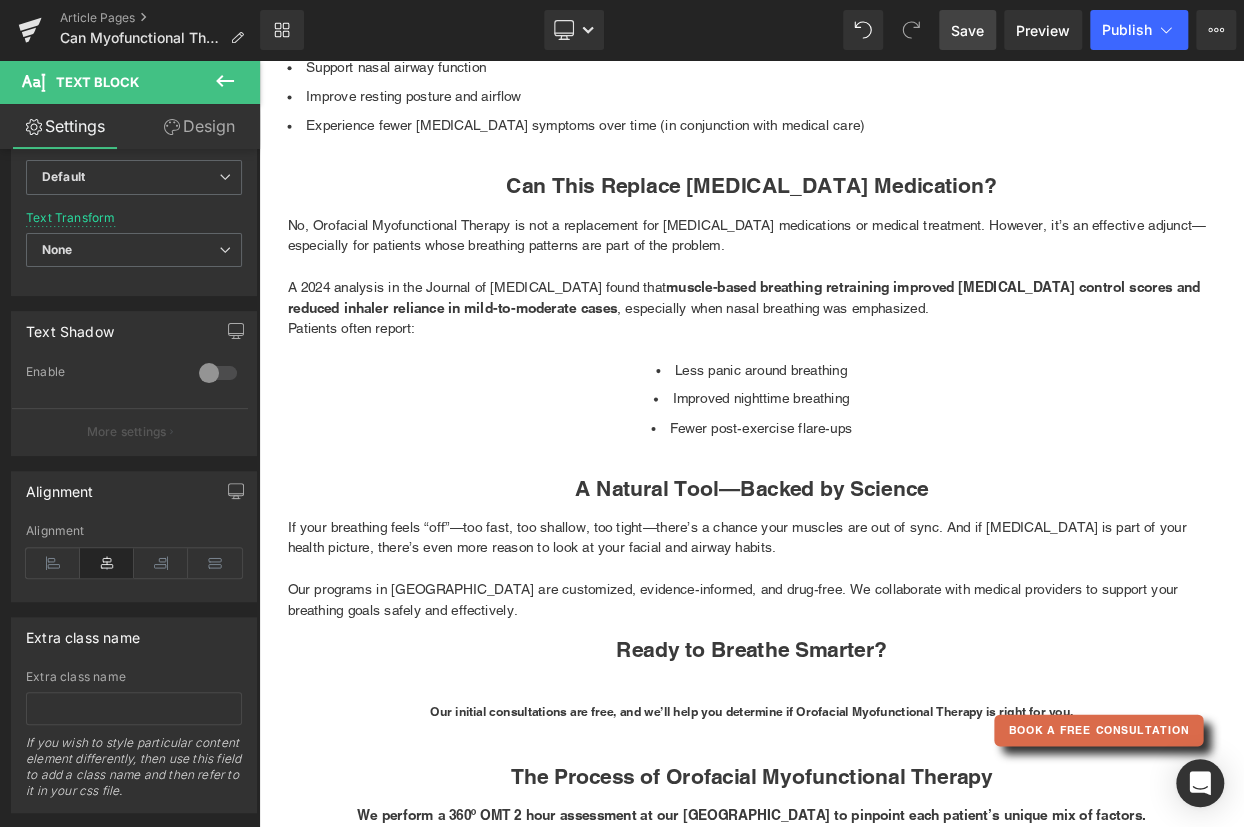 click on "Save" at bounding box center (967, 30) 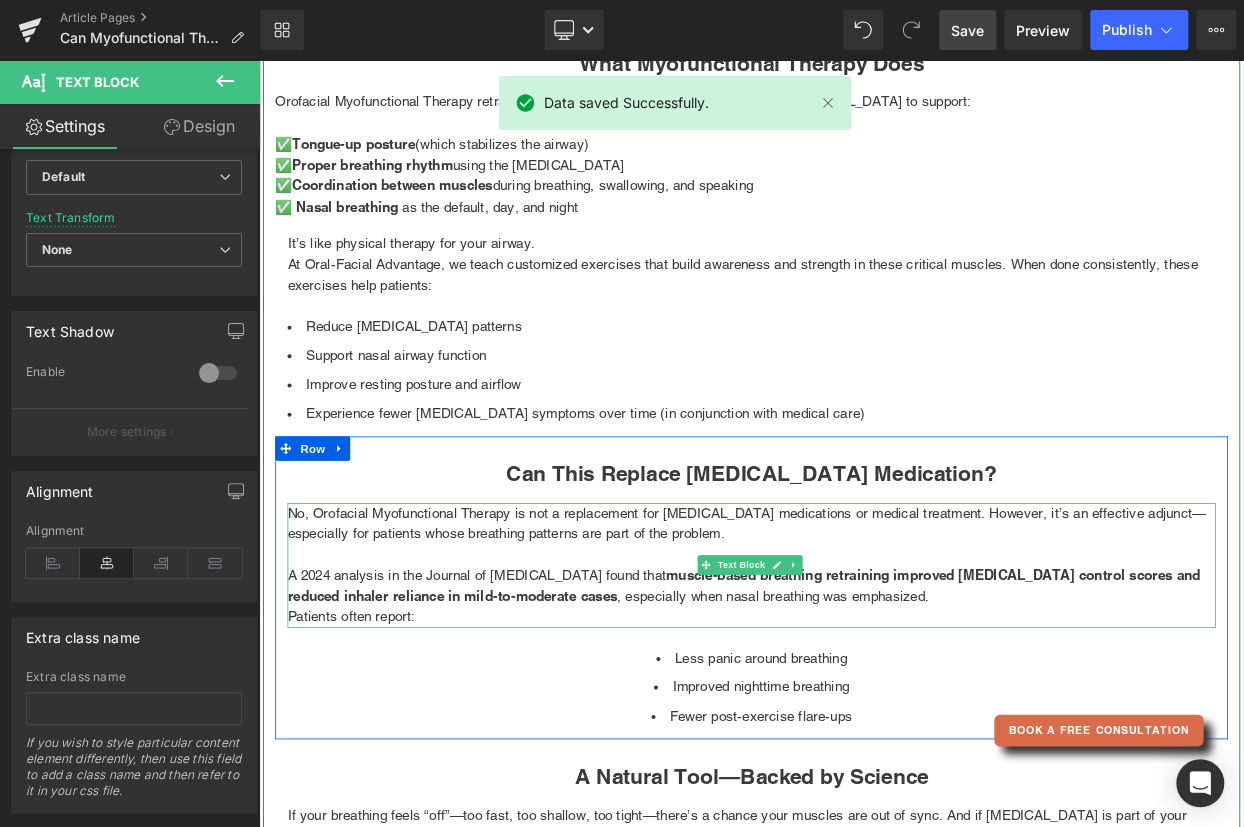 scroll, scrollTop: 2181, scrollLeft: 0, axis: vertical 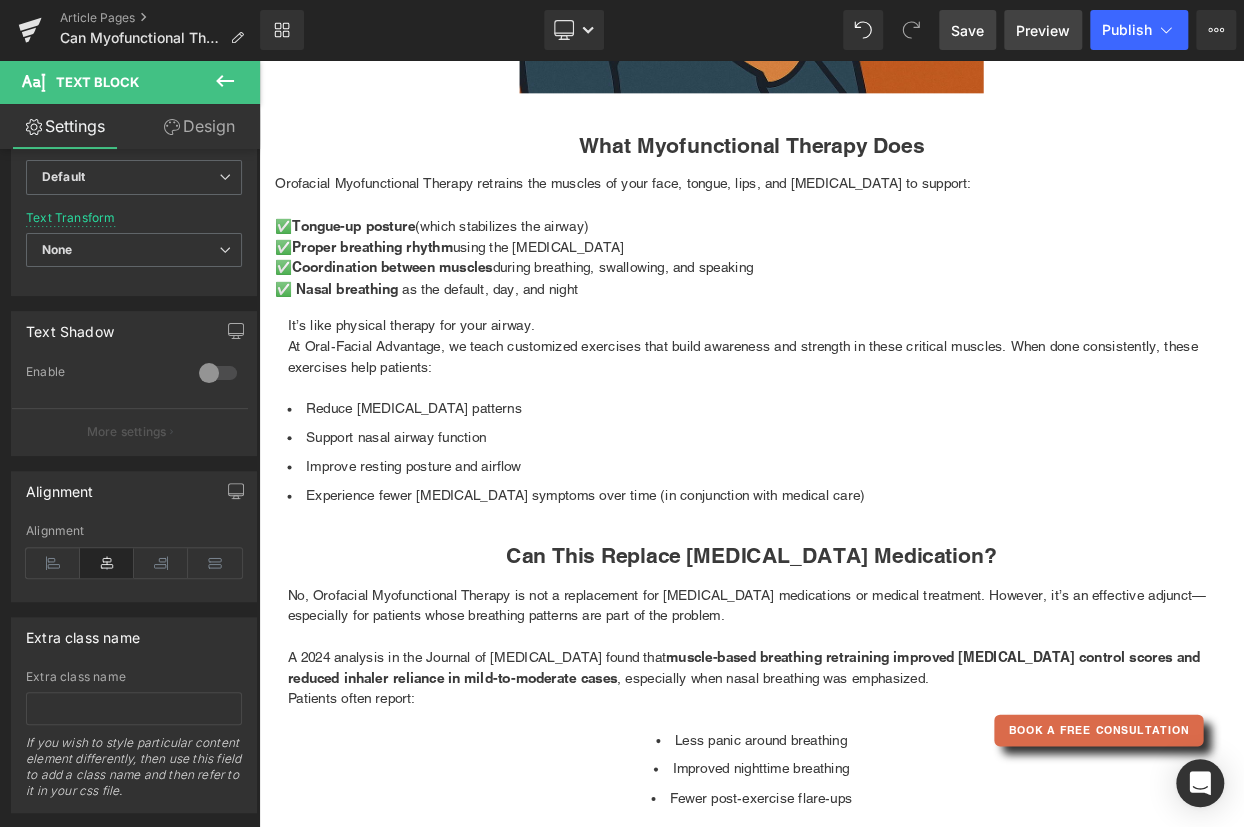 click on "Preview" at bounding box center [1043, 30] 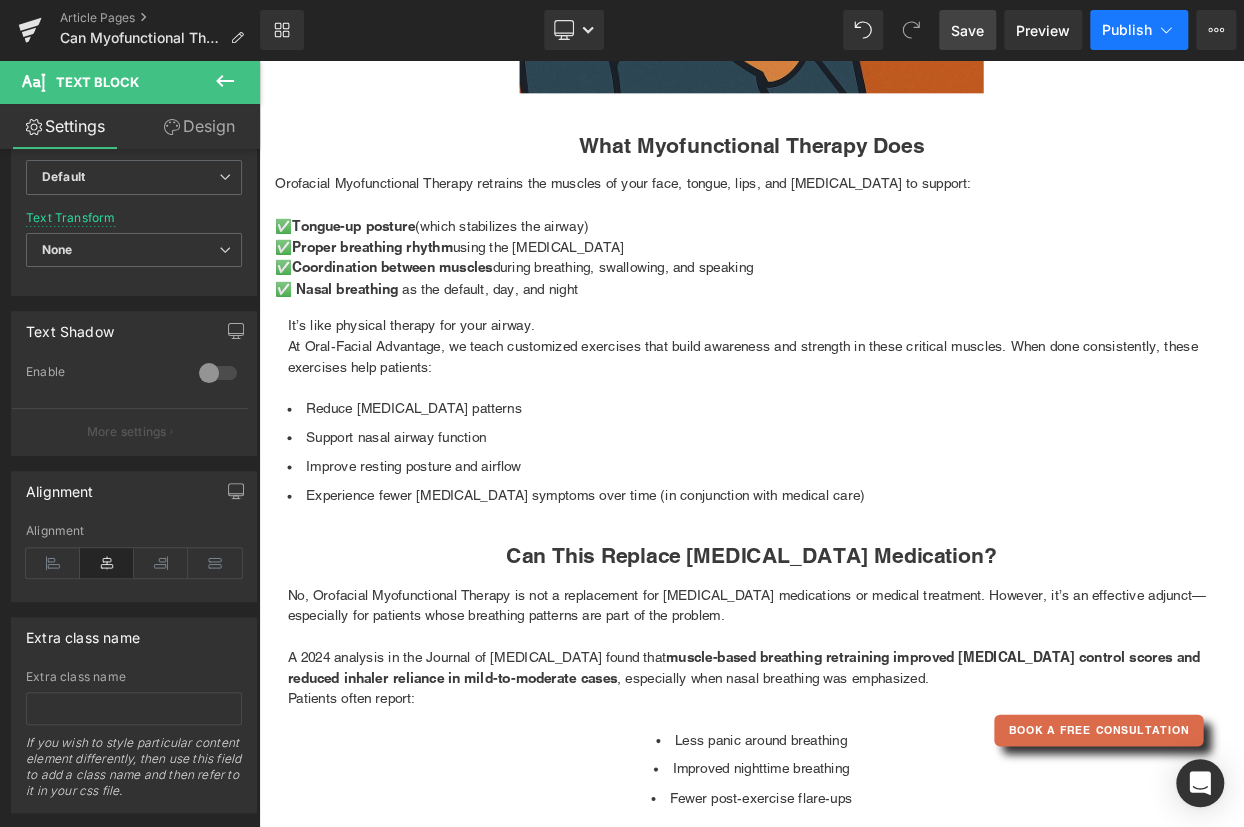 click on "Publish" at bounding box center [1127, 30] 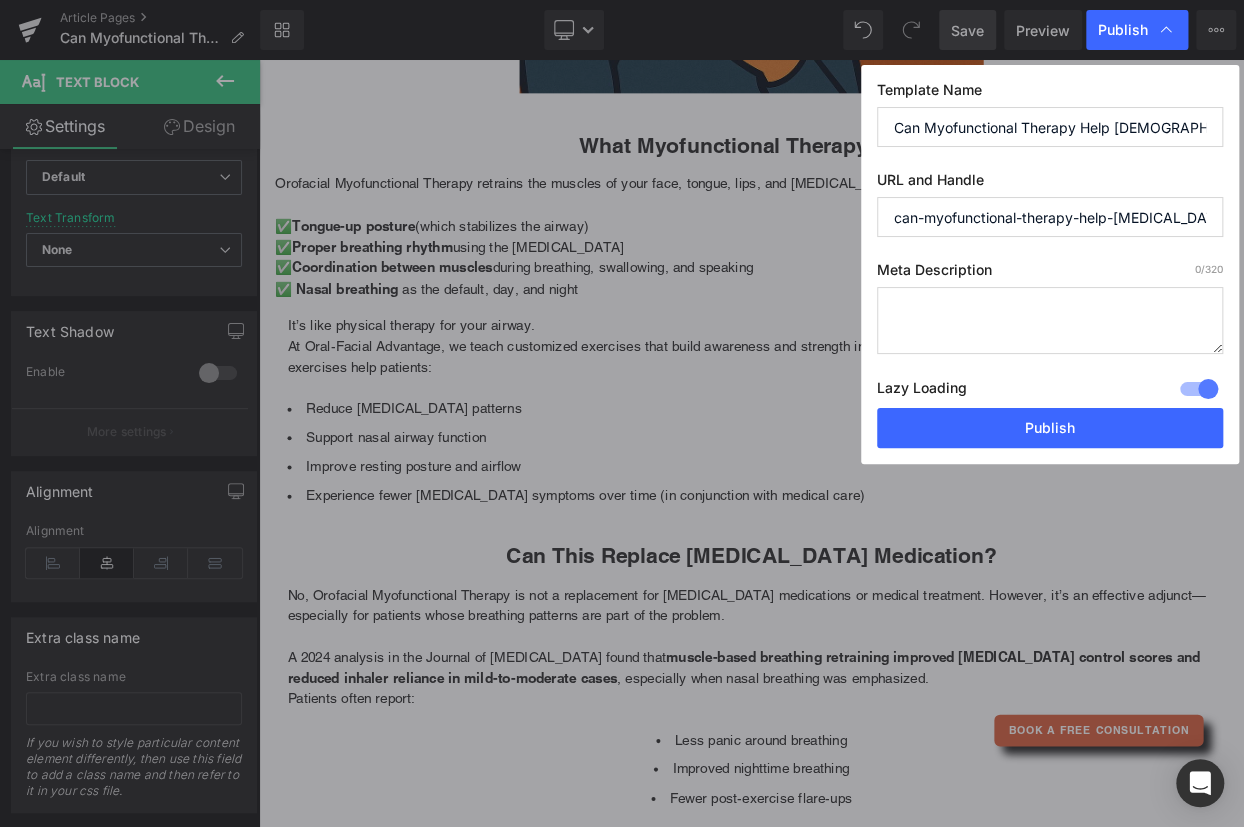 click at bounding box center (1050, 320) 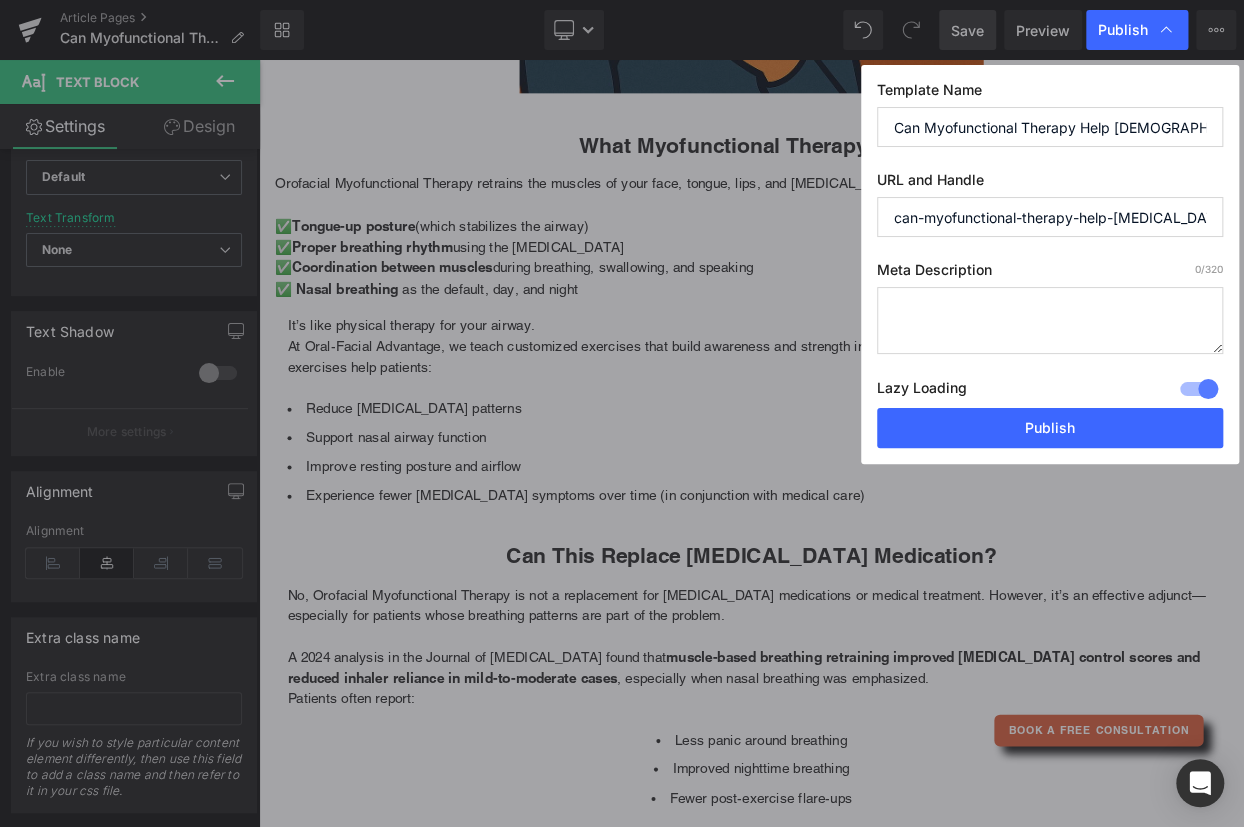 paste on "Struggling with [MEDICAL_DATA], [MEDICAL_DATA], or [MEDICAL_DATA]? Myofunctional therapy uses easy airway exercises to restore nasal breathing, improve oxygen balance, and support long-term [MEDICAL_DATA] relief—now available in [GEOGRAPHIC_DATA]." 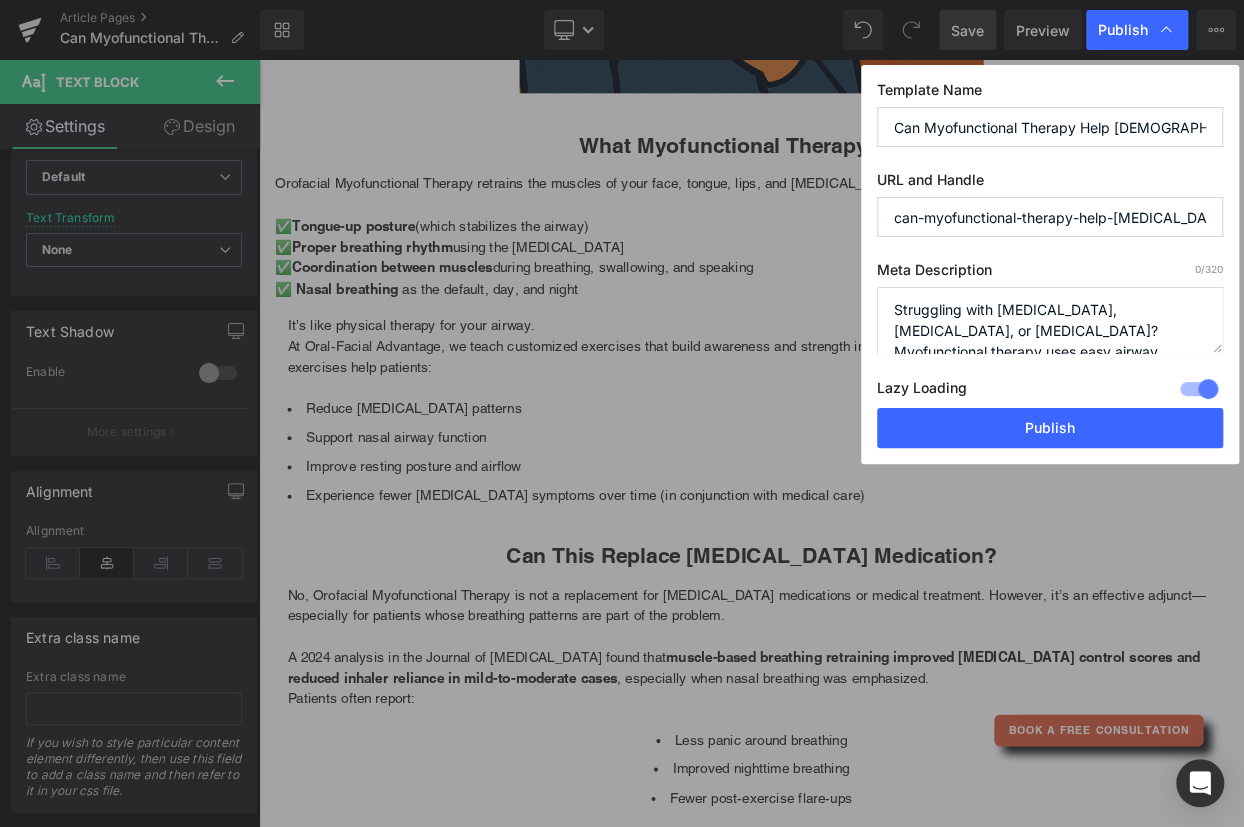 scroll, scrollTop: 70, scrollLeft: 0, axis: vertical 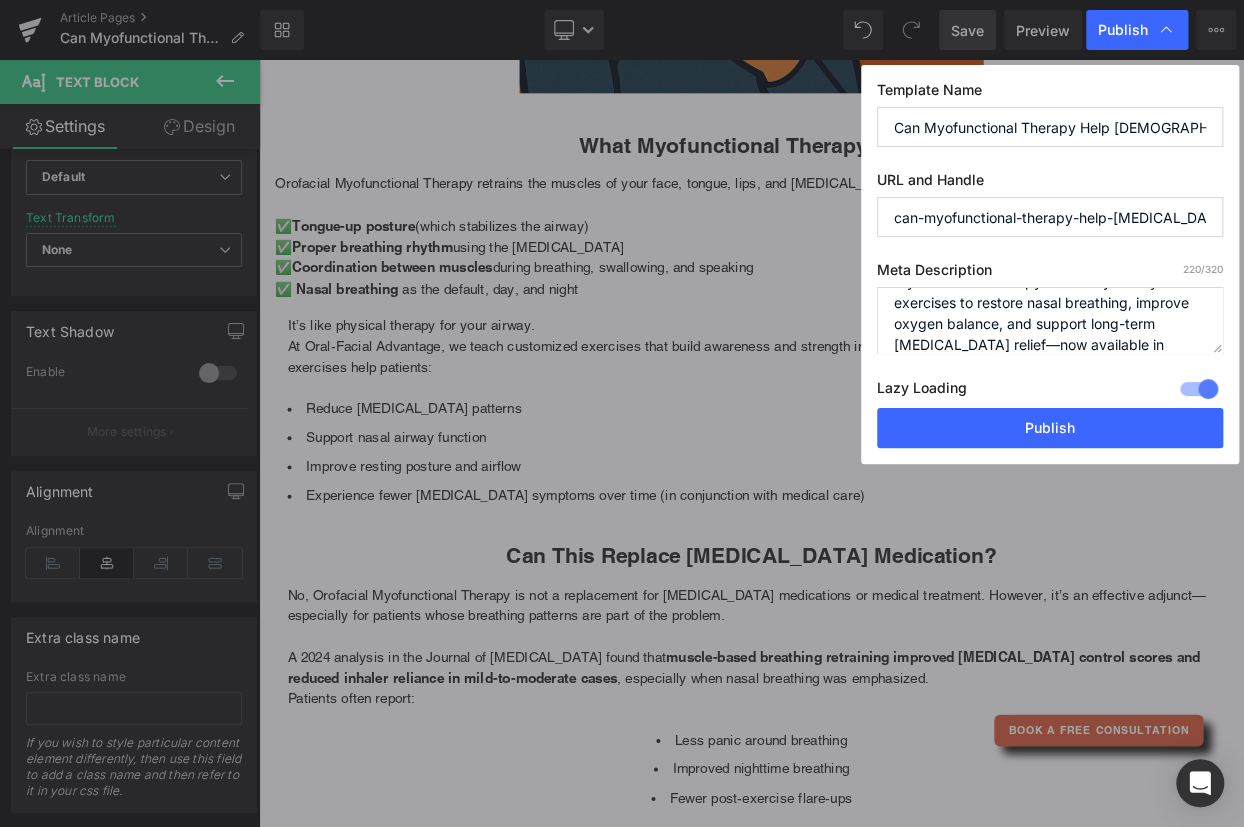 type on "Struggling with [MEDICAL_DATA], [MEDICAL_DATA], or [MEDICAL_DATA]? Myofunctional therapy uses easy airway exercises to restore nasal breathing, improve oxygen balance, and support long-term [MEDICAL_DATA] relief—now available in [GEOGRAPHIC_DATA]." 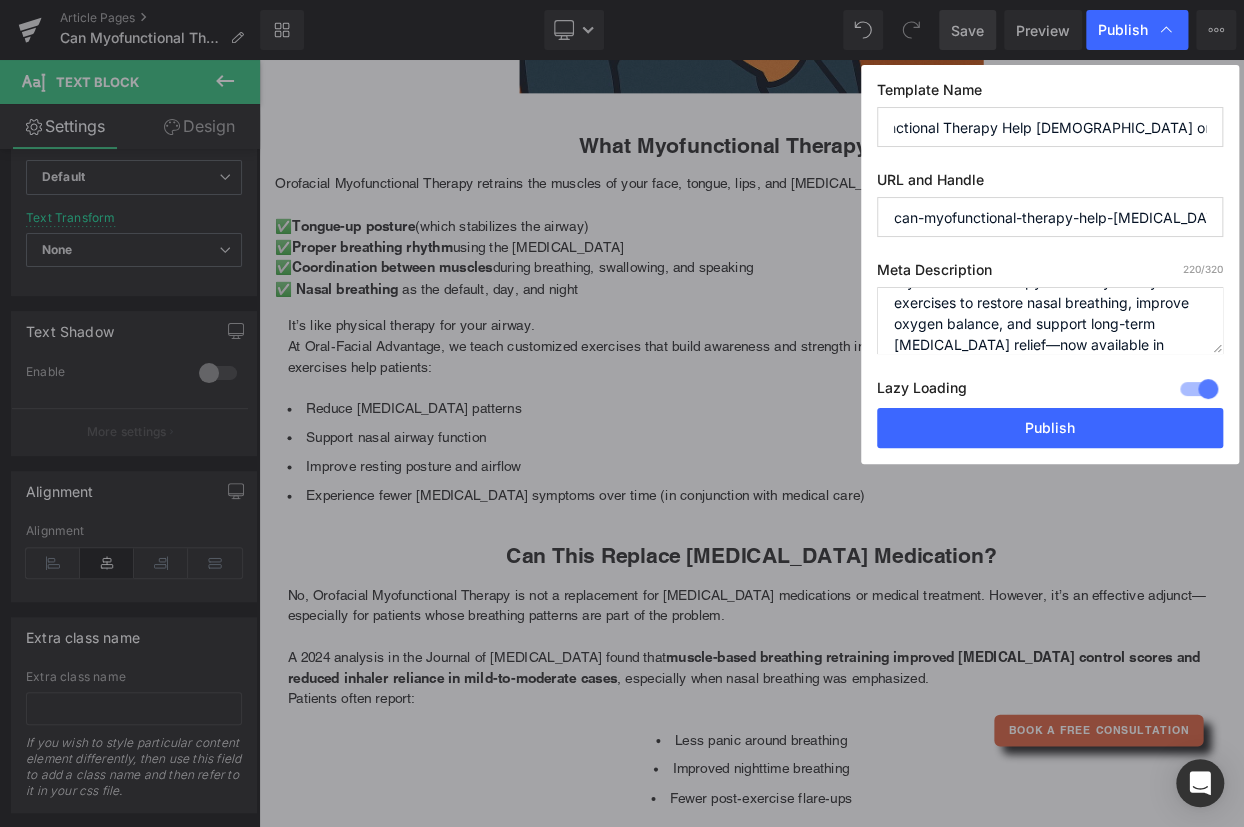 scroll, scrollTop: 0, scrollLeft: 240, axis: horizontal 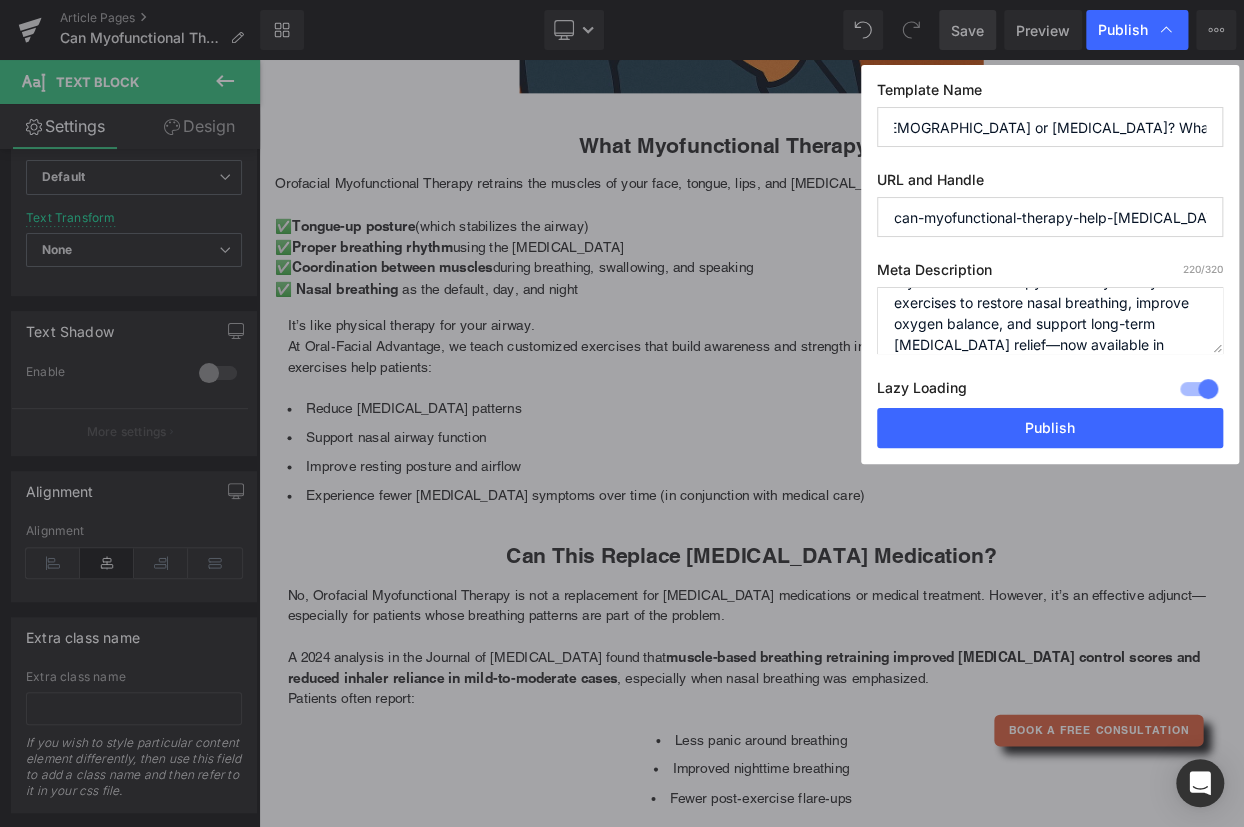 drag, startPoint x: 1084, startPoint y: 130, endPoint x: 1215, endPoint y: 125, distance: 131.09538 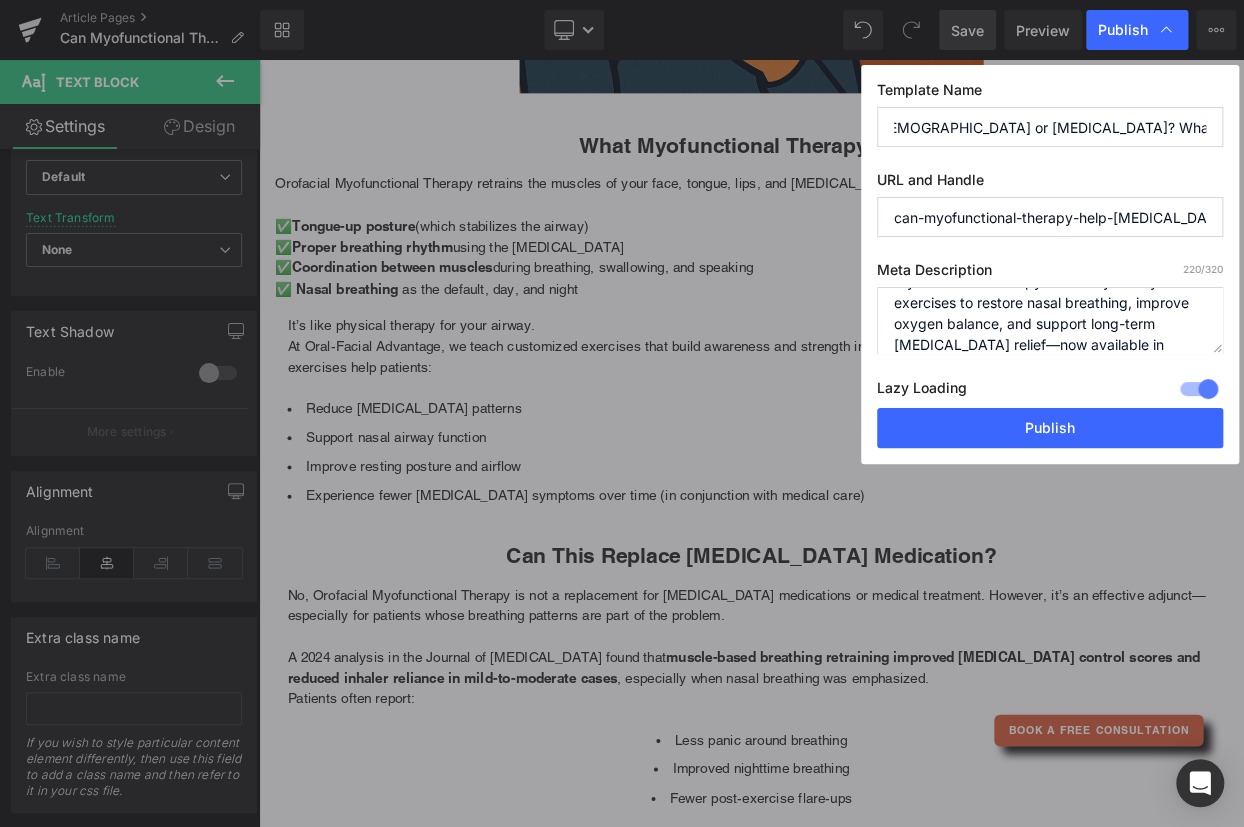 click on "Can Myofunctional Therapy Help [DEMOGRAPHIC_DATA] or [MEDICAL_DATA]? What the Science Says" at bounding box center (1050, 127) 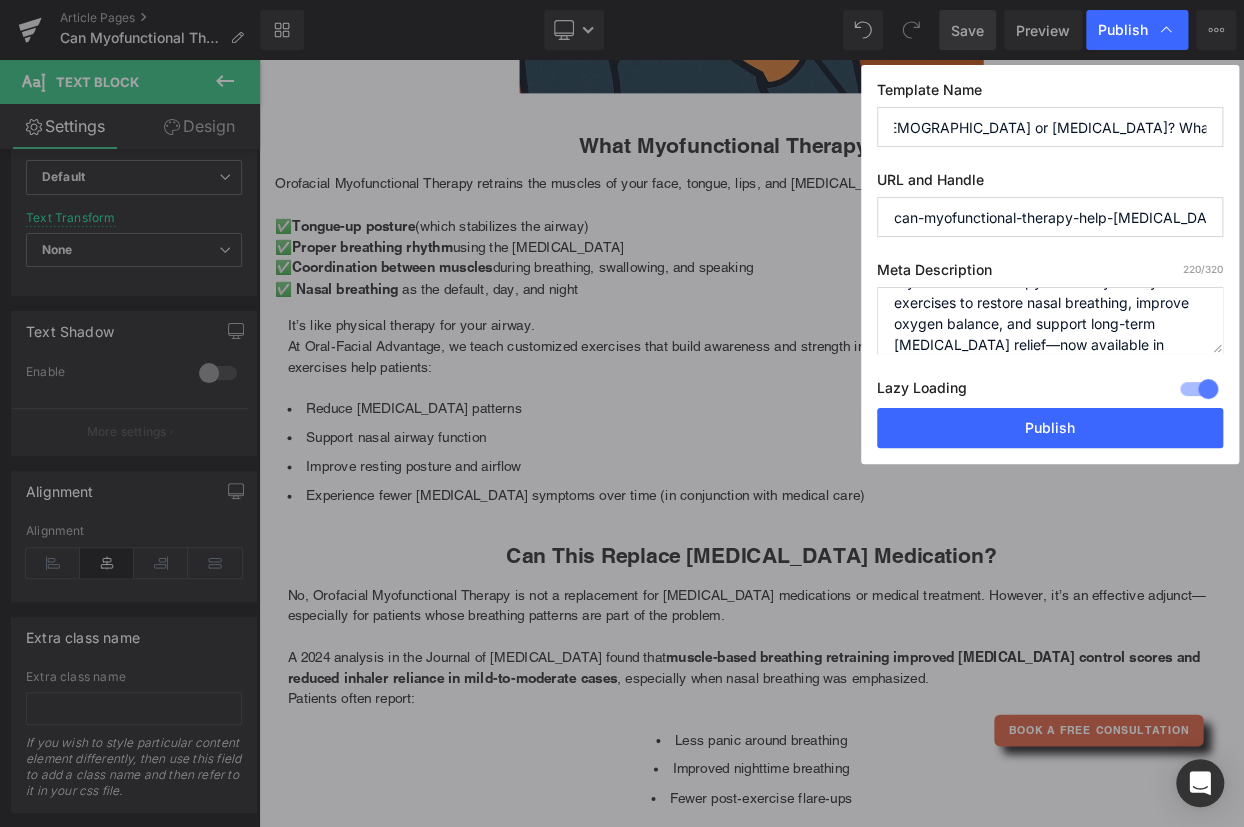 scroll, scrollTop: 0, scrollLeft: 0, axis: both 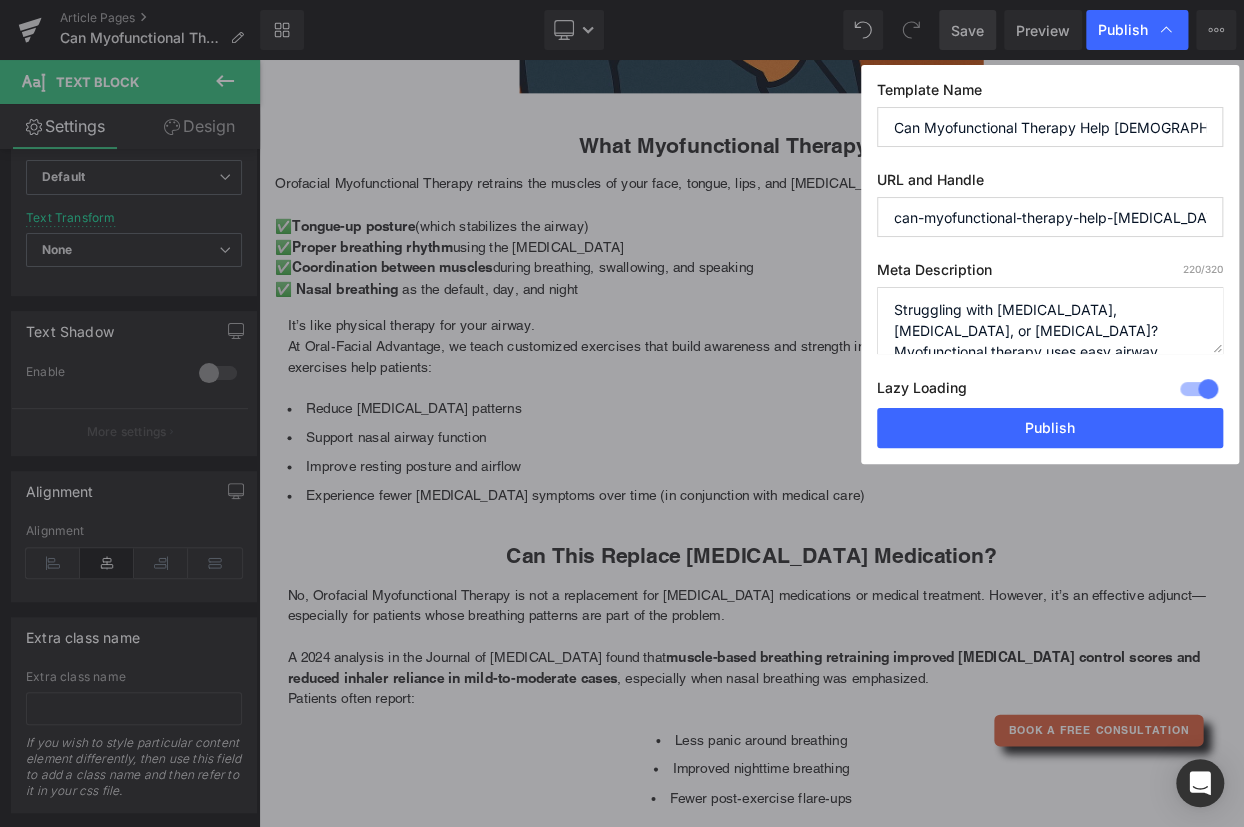 drag, startPoint x: 1066, startPoint y: 338, endPoint x: 1042, endPoint y: 289, distance: 54.56189 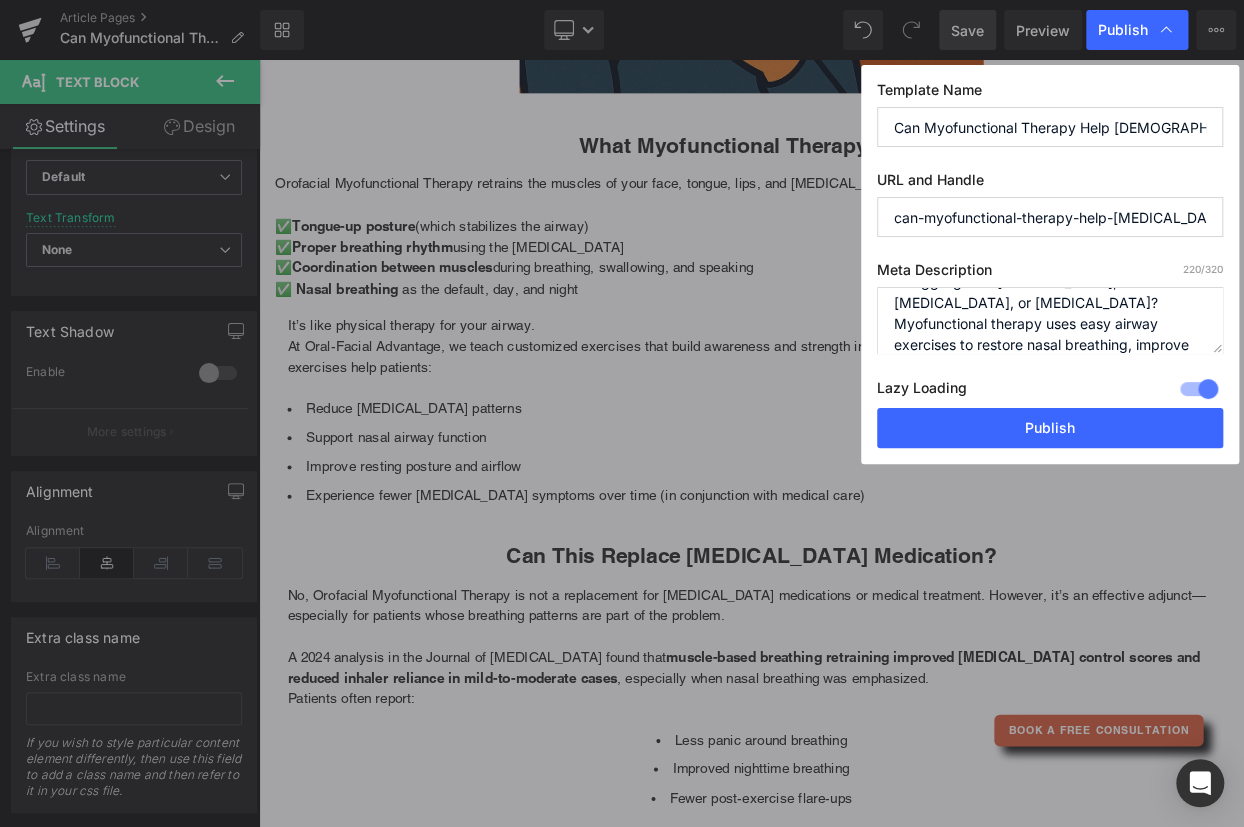 scroll, scrollTop: 32, scrollLeft: 0, axis: vertical 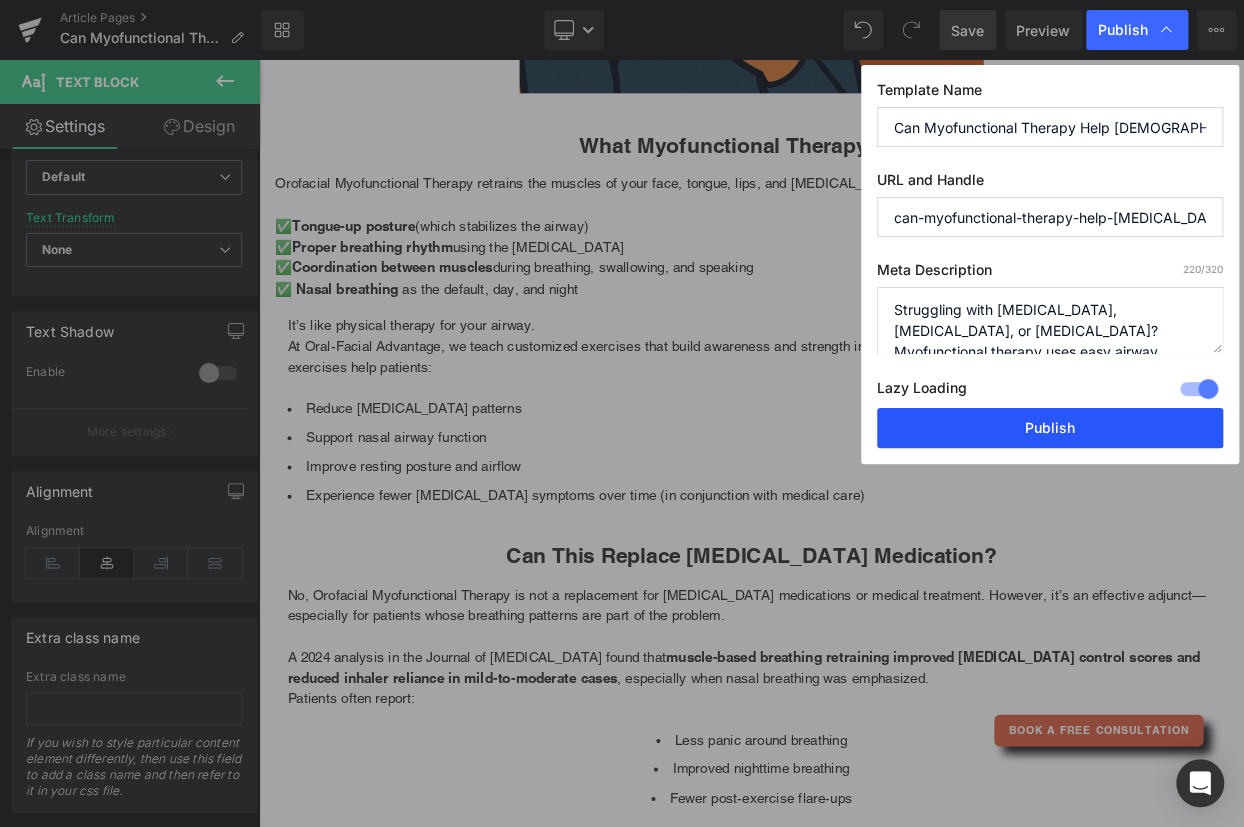click on "Publish" at bounding box center (1050, 428) 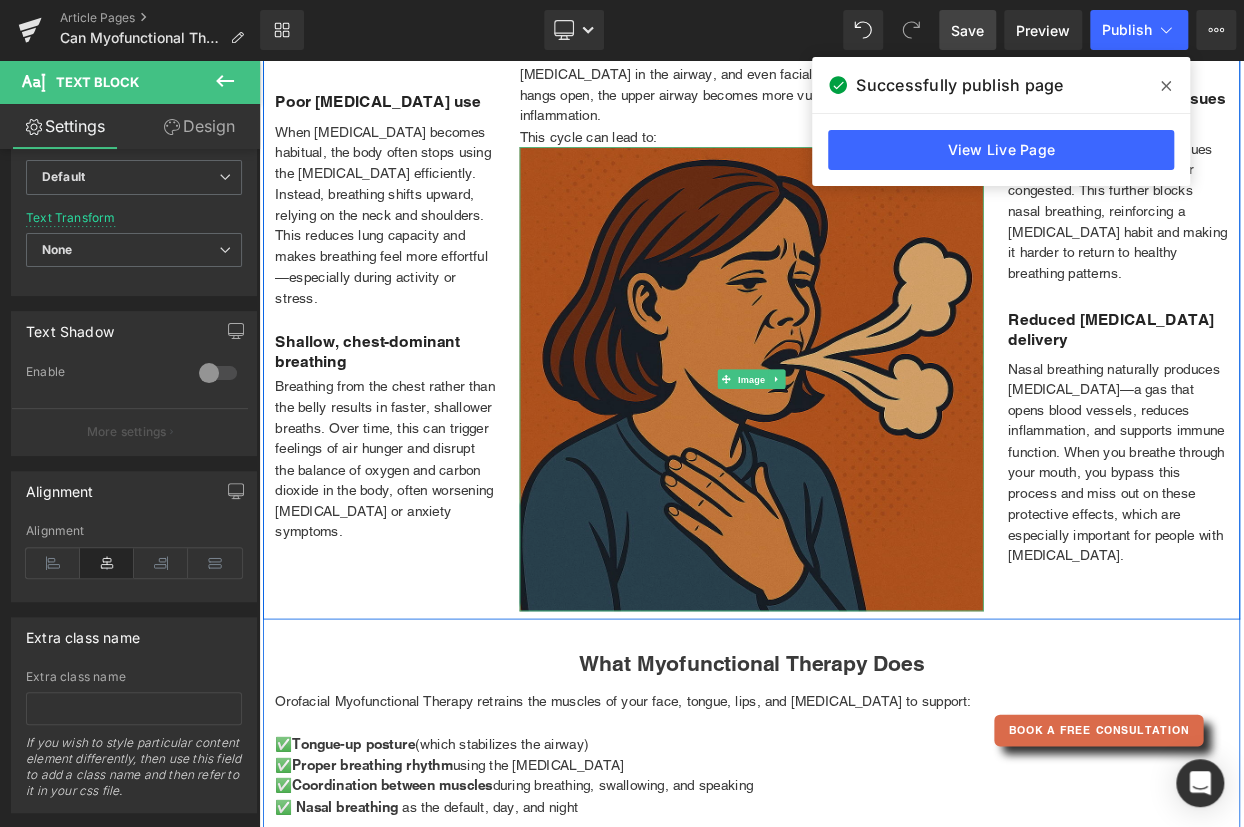 scroll, scrollTop: 1272, scrollLeft: 0, axis: vertical 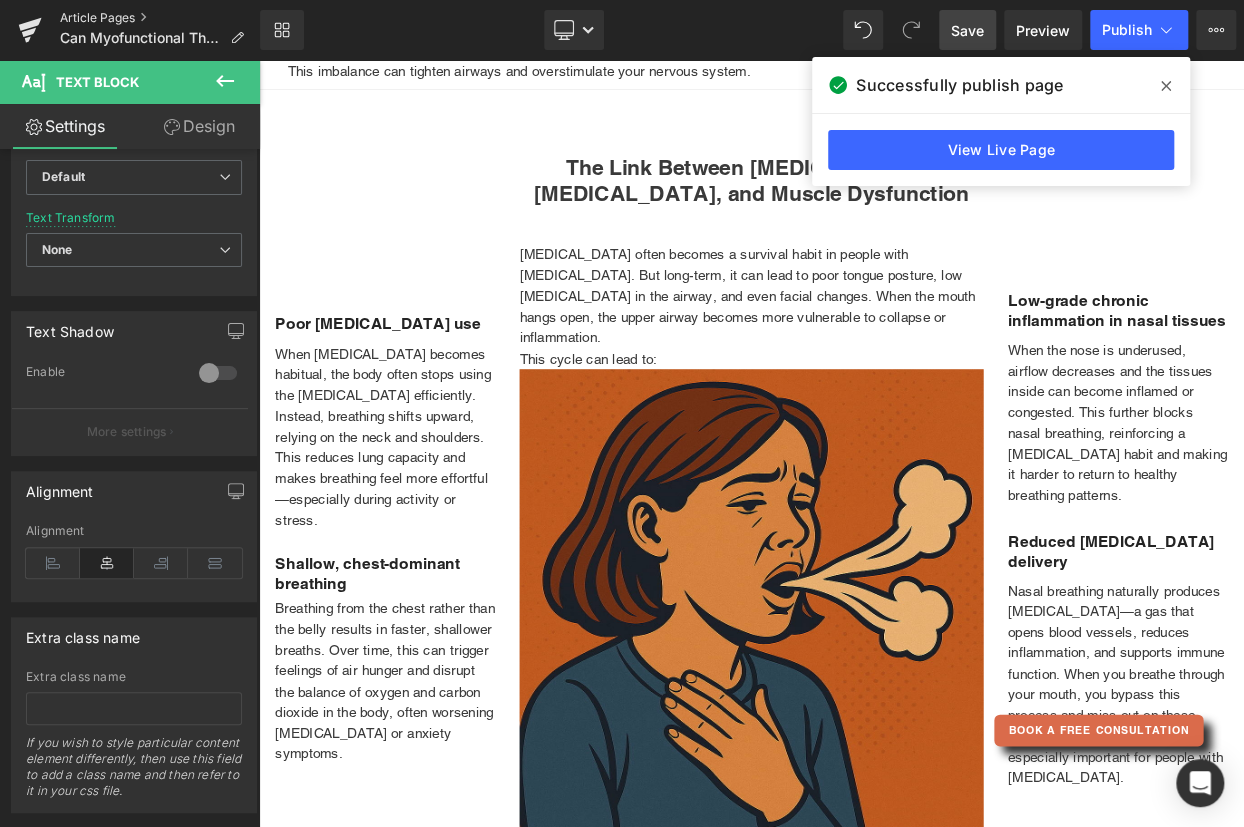 click on "Article Pages" at bounding box center (160, 18) 